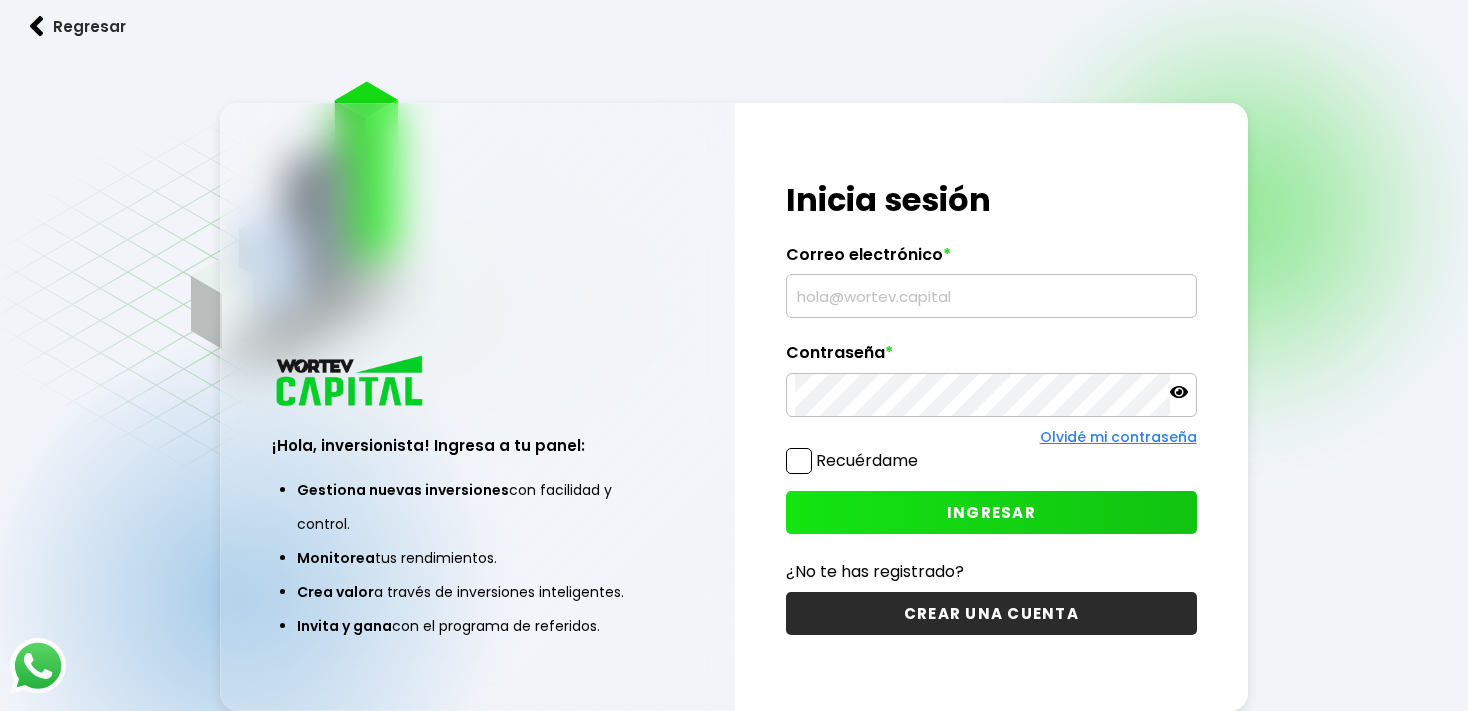 type on "[EMAIL]" 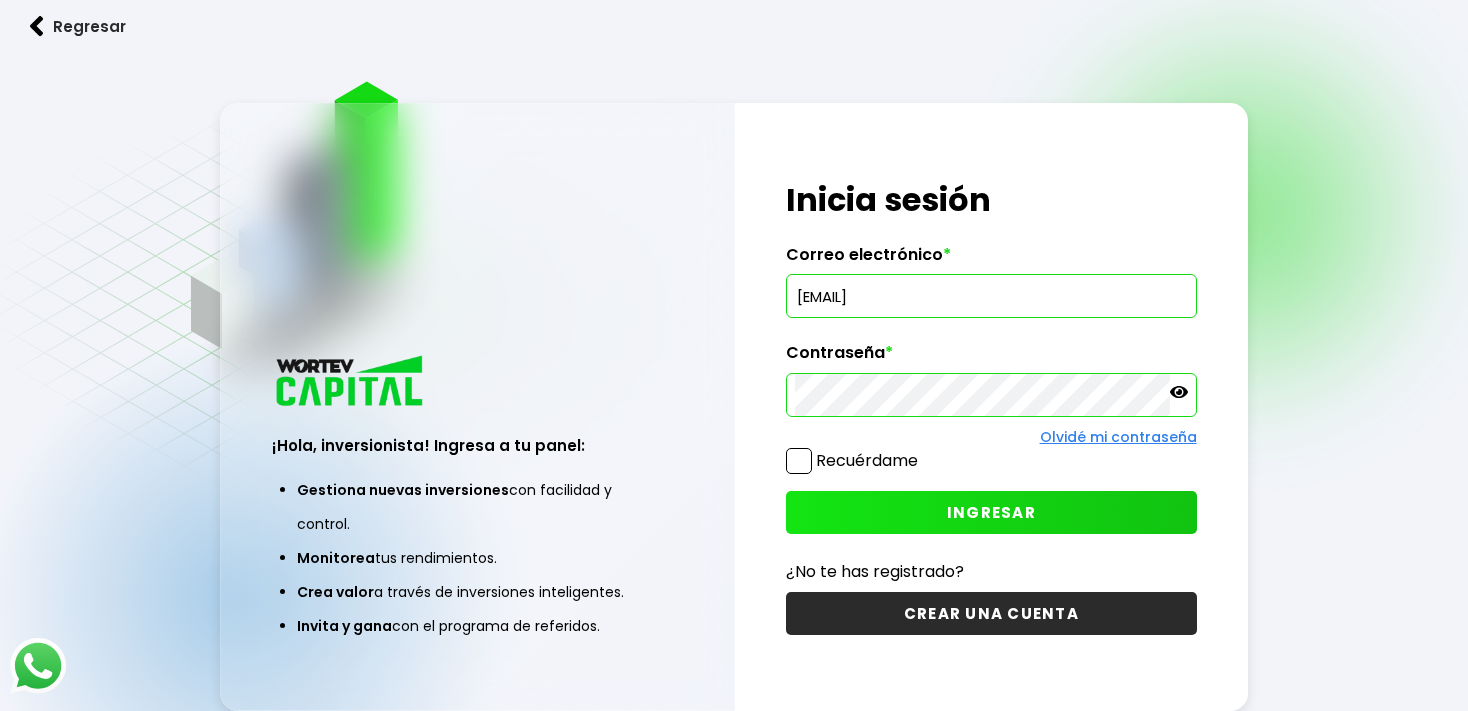 scroll, scrollTop: 0, scrollLeft: 0, axis: both 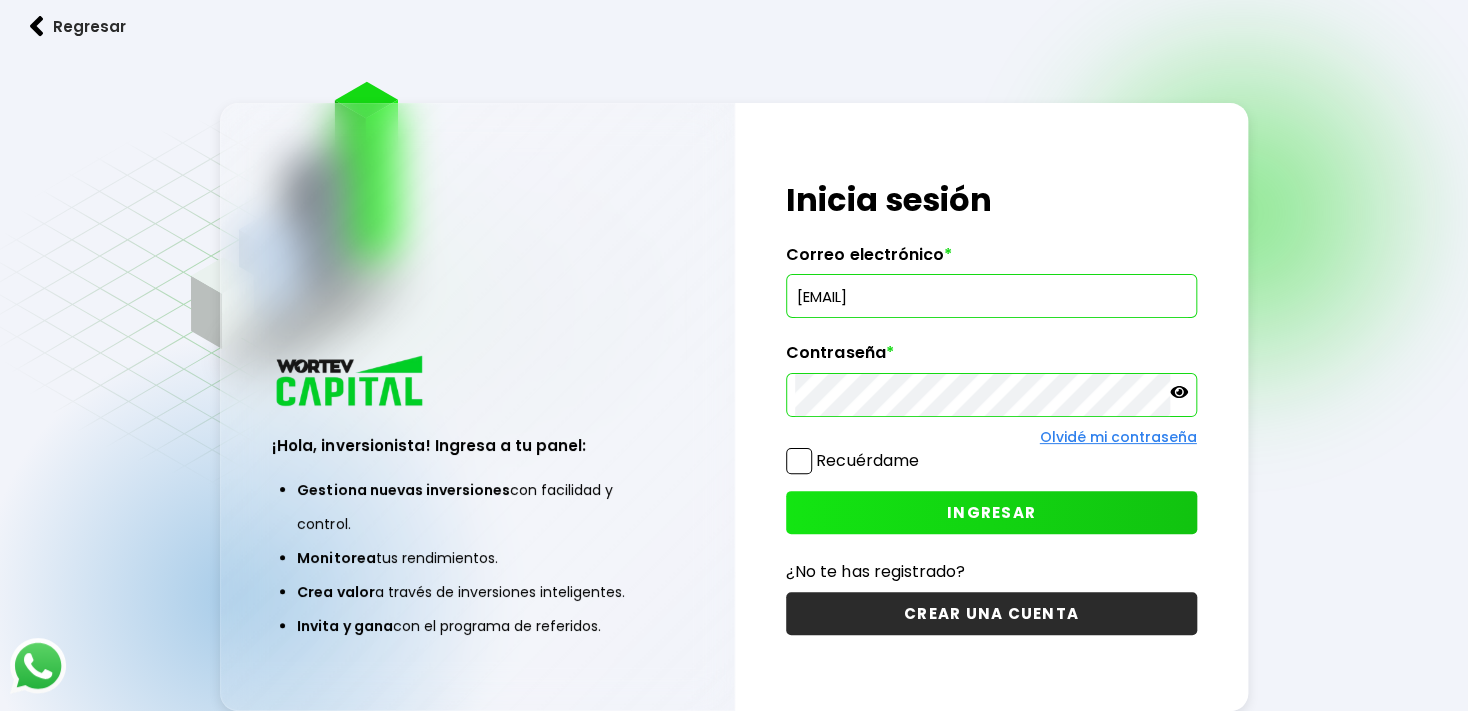 click on "[EMAIL]" at bounding box center (991, 296) 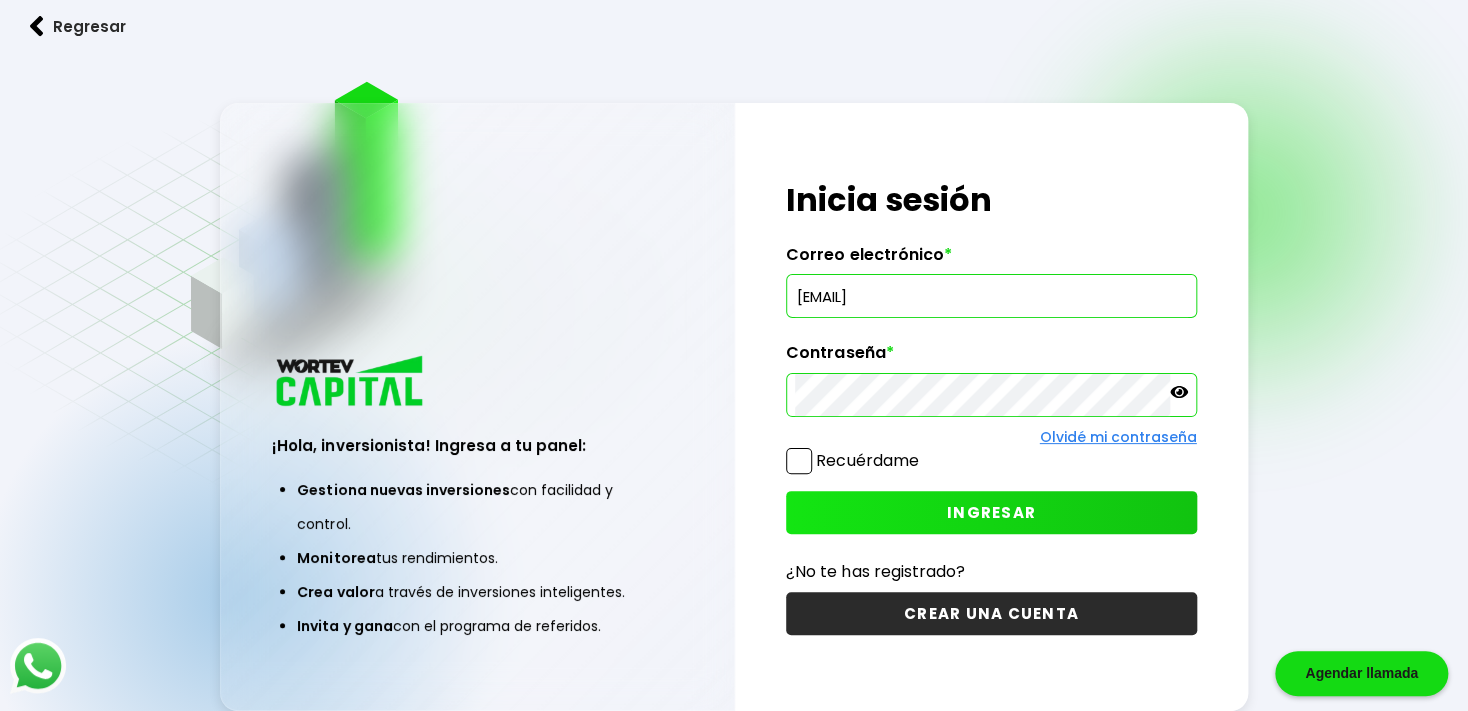 scroll, scrollTop: 0, scrollLeft: 0, axis: both 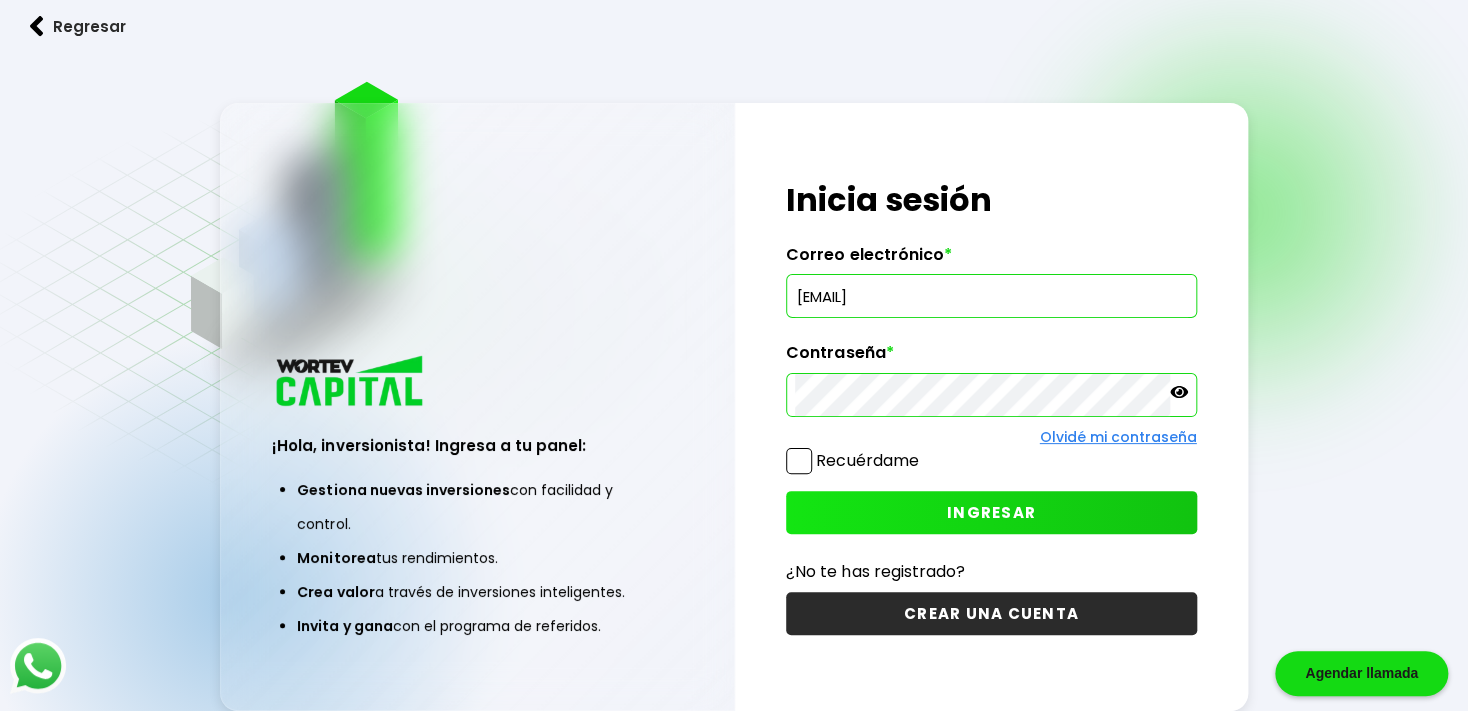 click 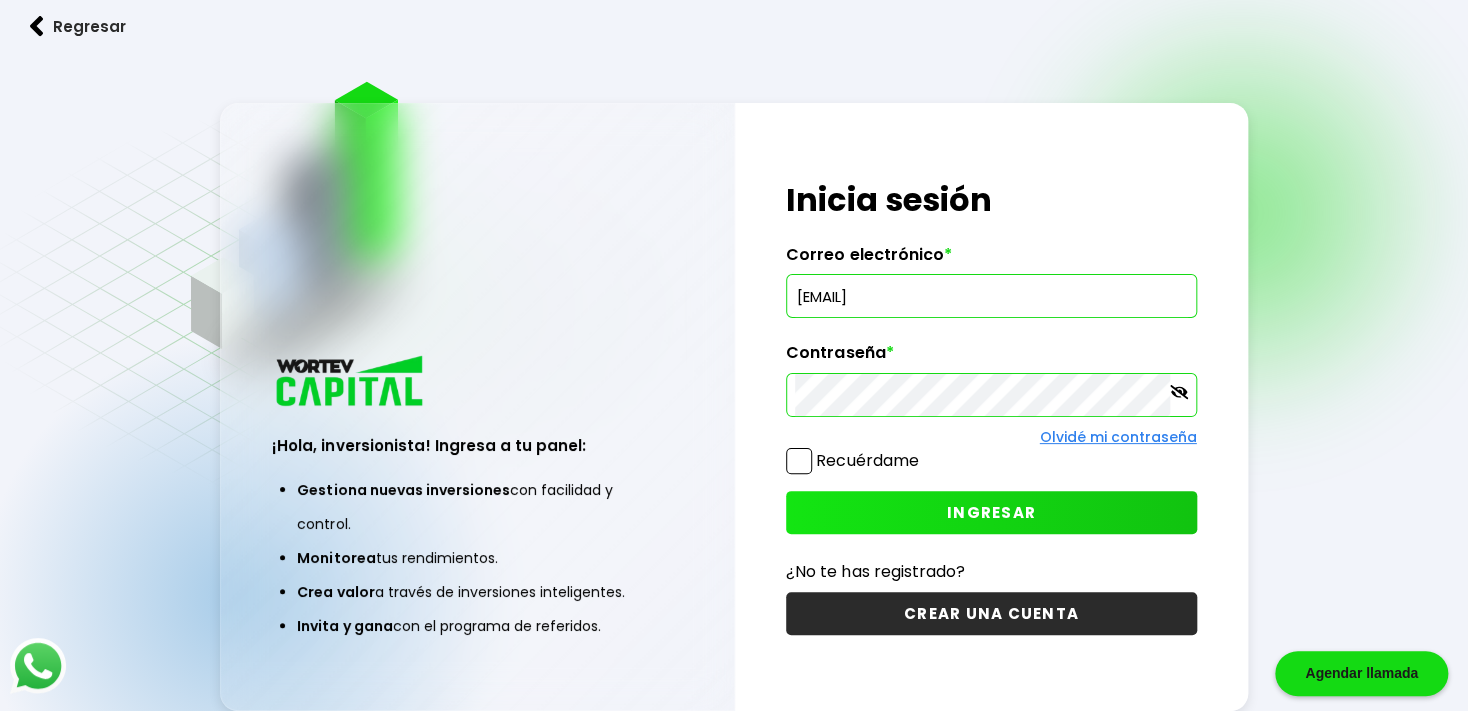 click 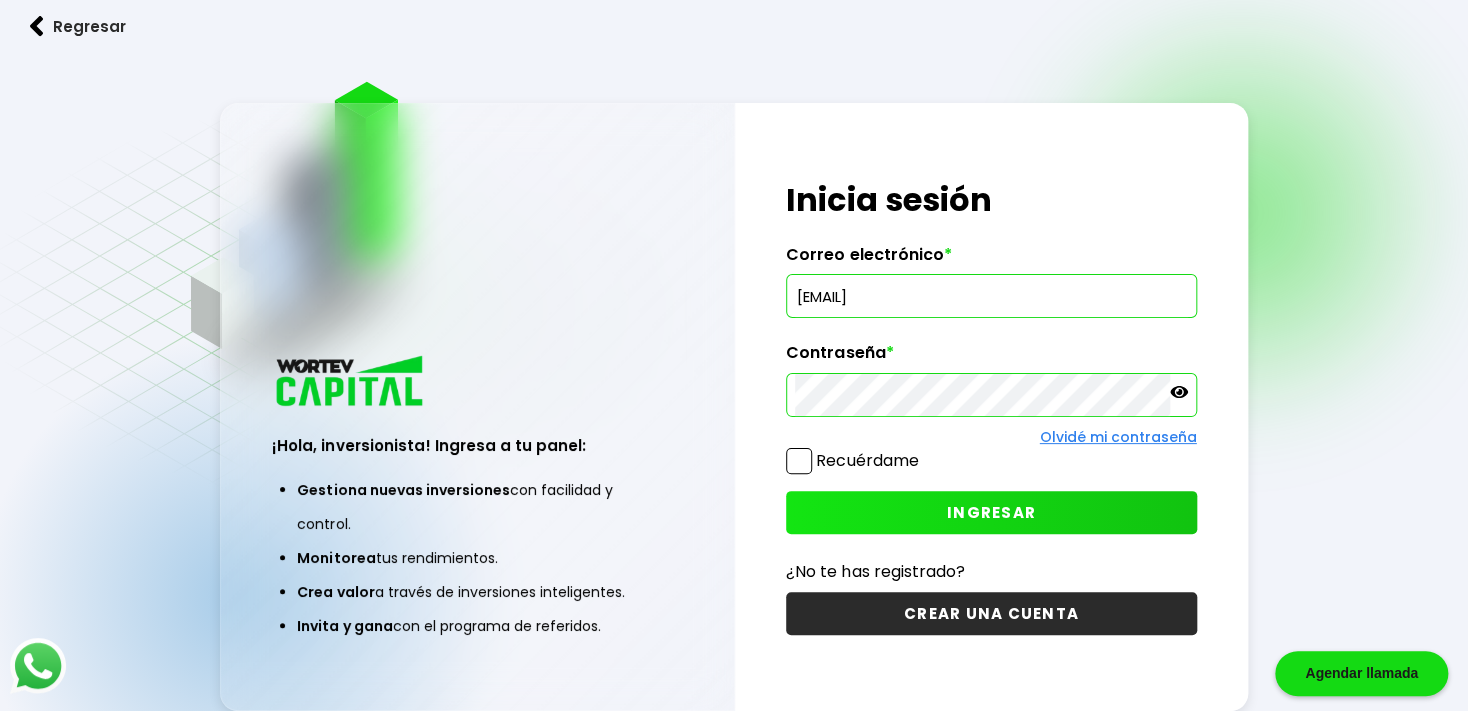 click on "INGRESAR" at bounding box center [991, 512] 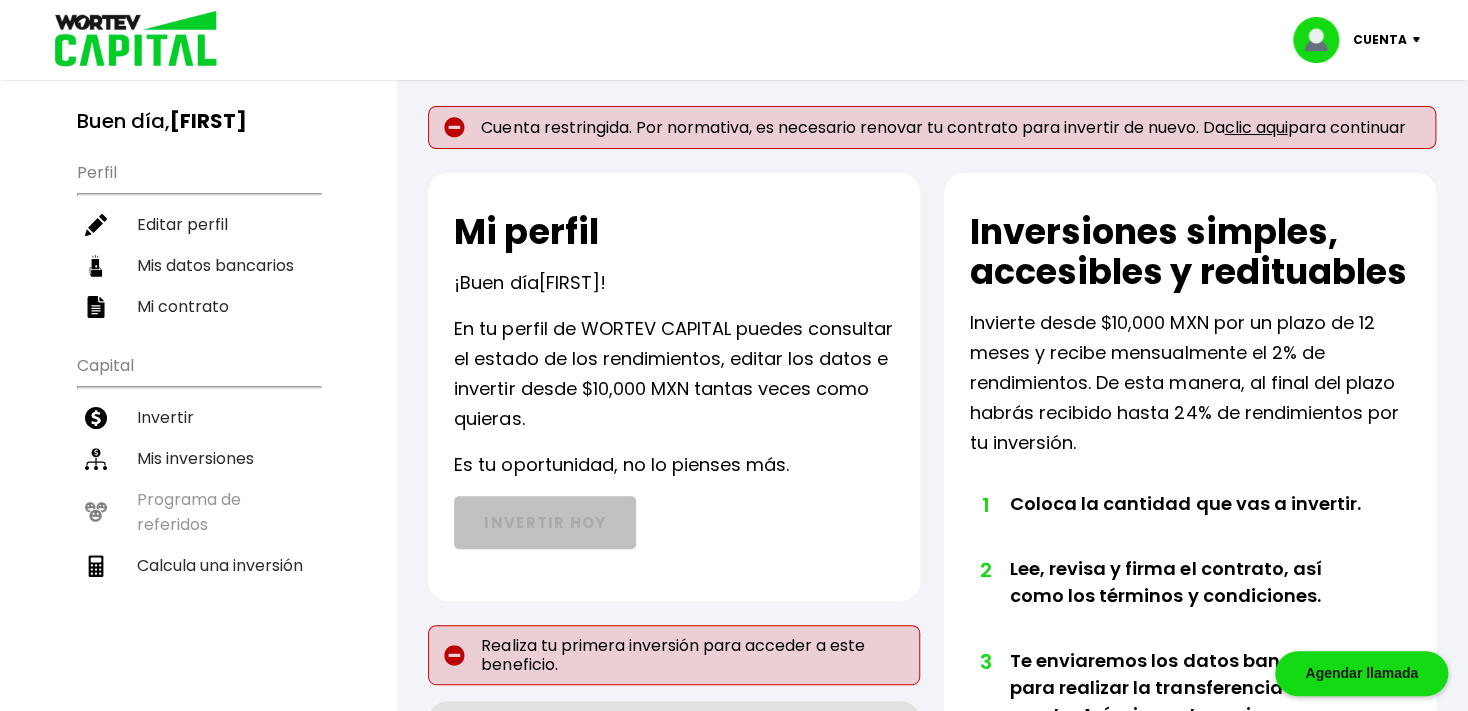 scroll, scrollTop: 0, scrollLeft: 0, axis: both 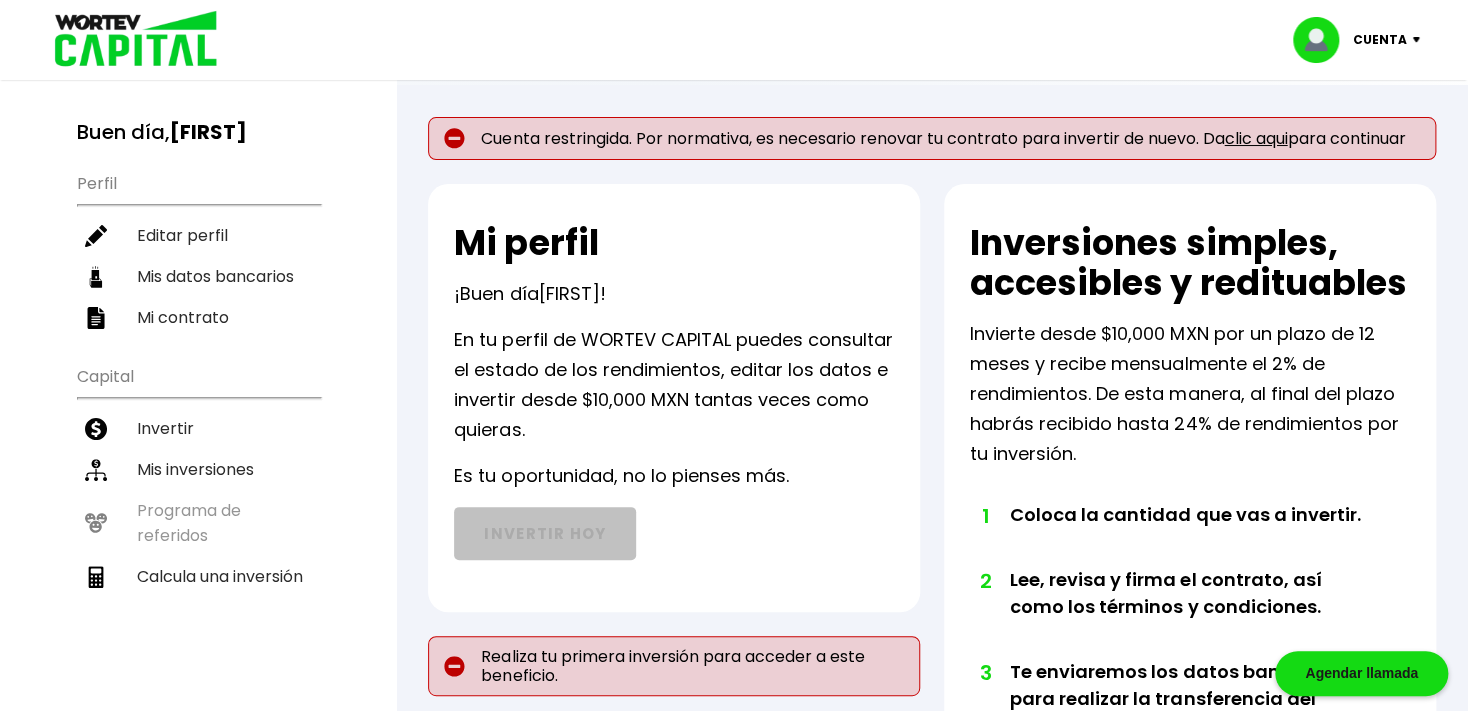 click at bounding box center (1323, 40) 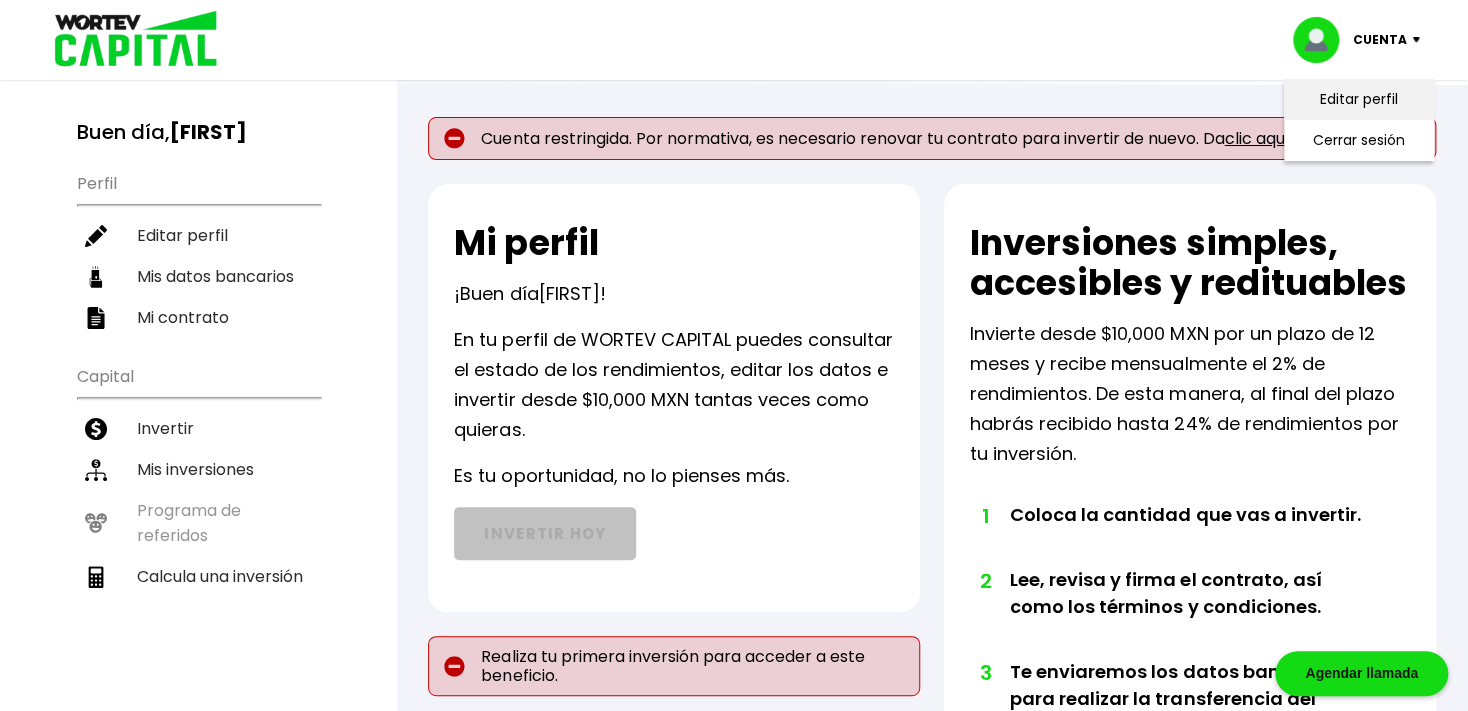 click on "Editar perfil" at bounding box center (1359, 99) 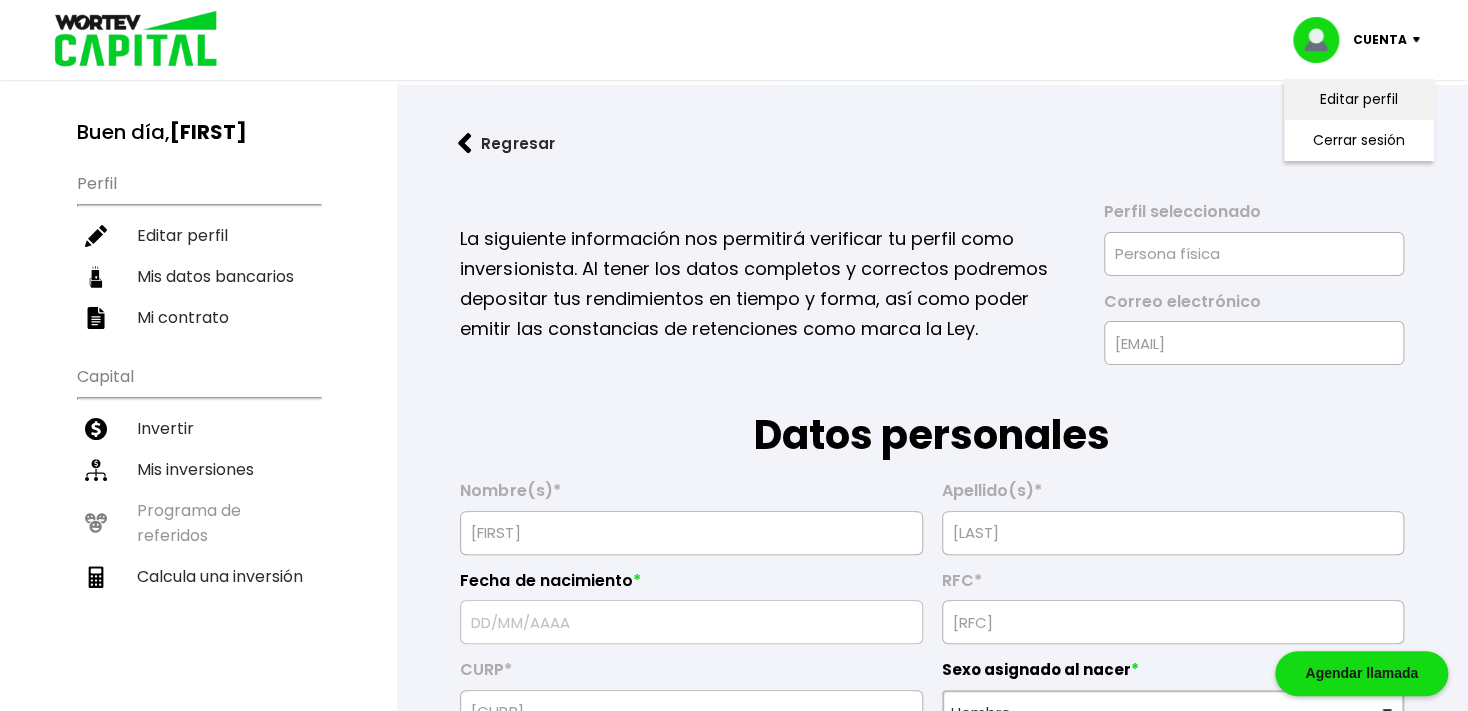 type on "[DATE]" 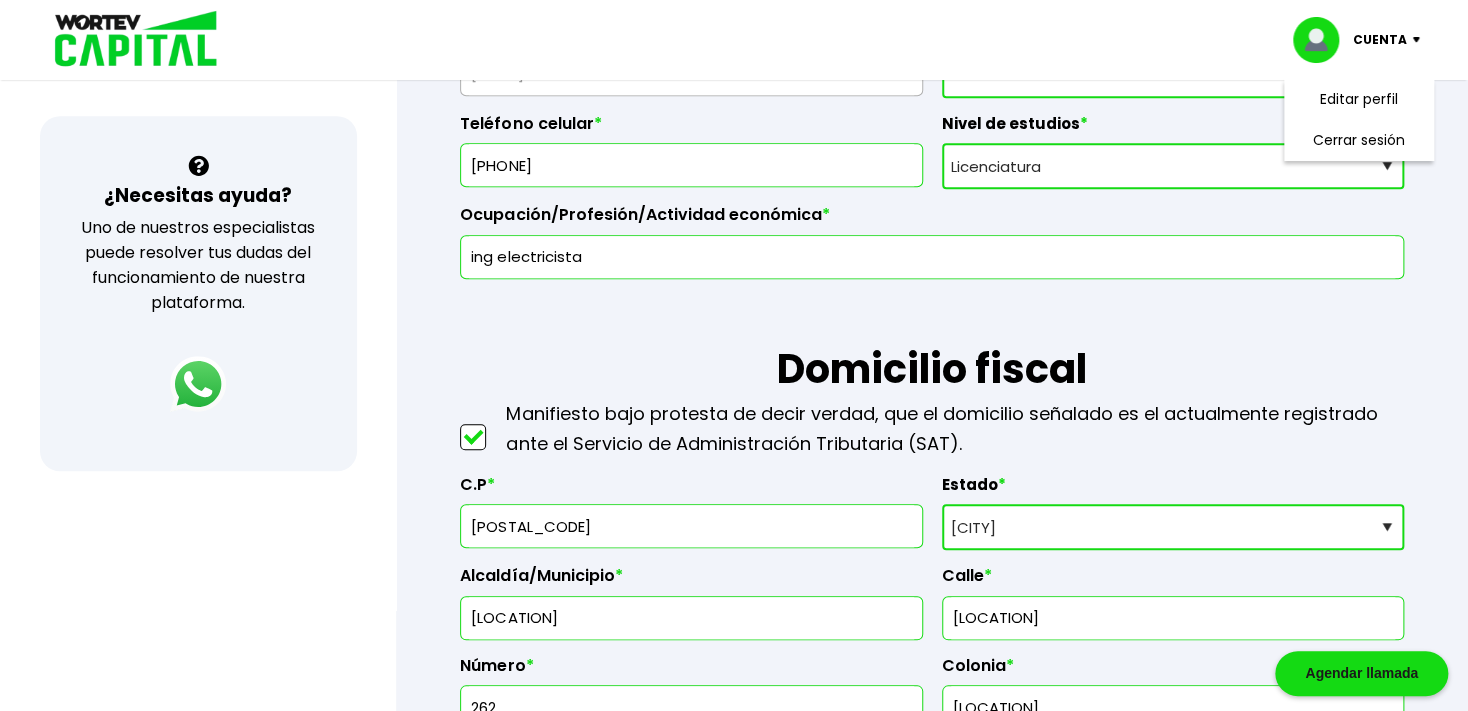 scroll, scrollTop: 646, scrollLeft: 0, axis: vertical 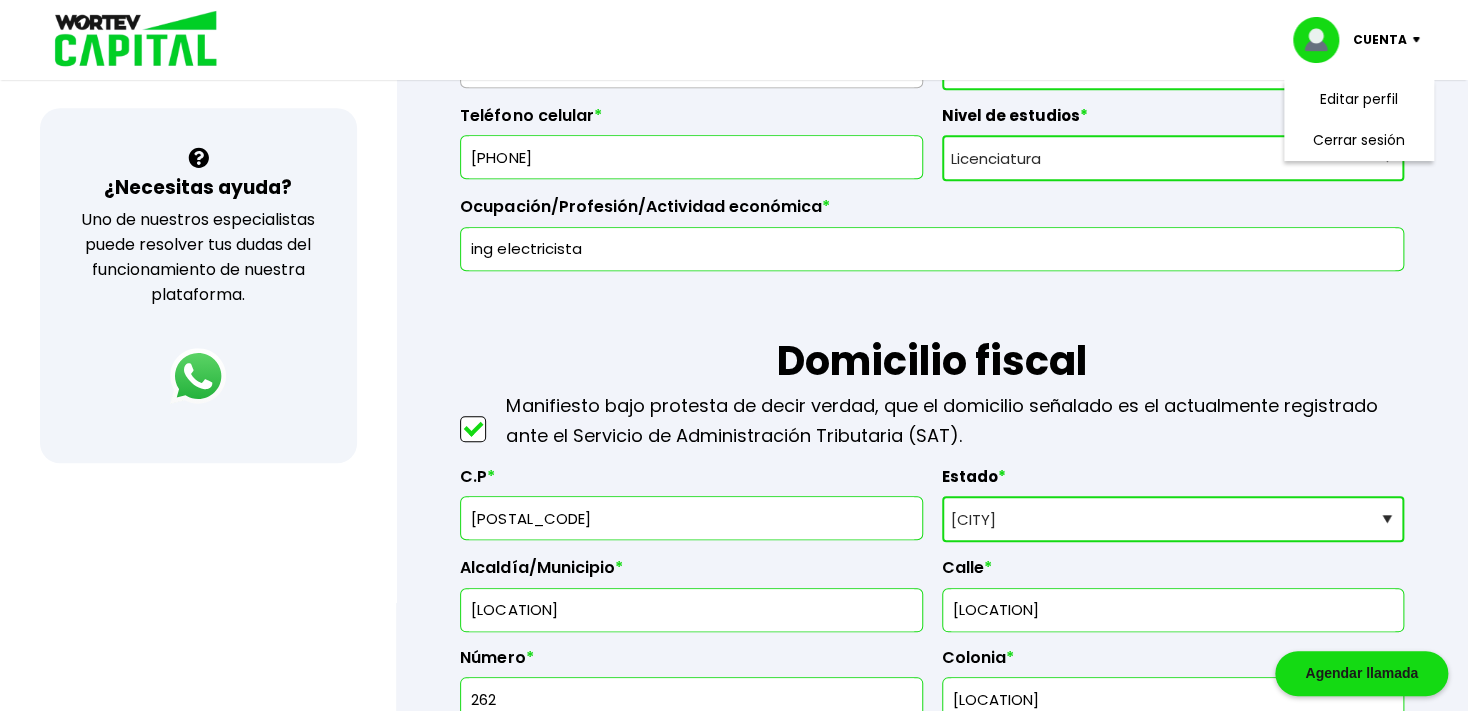 drag, startPoint x: 604, startPoint y: 245, endPoint x: 388, endPoint y: 263, distance: 216.7487 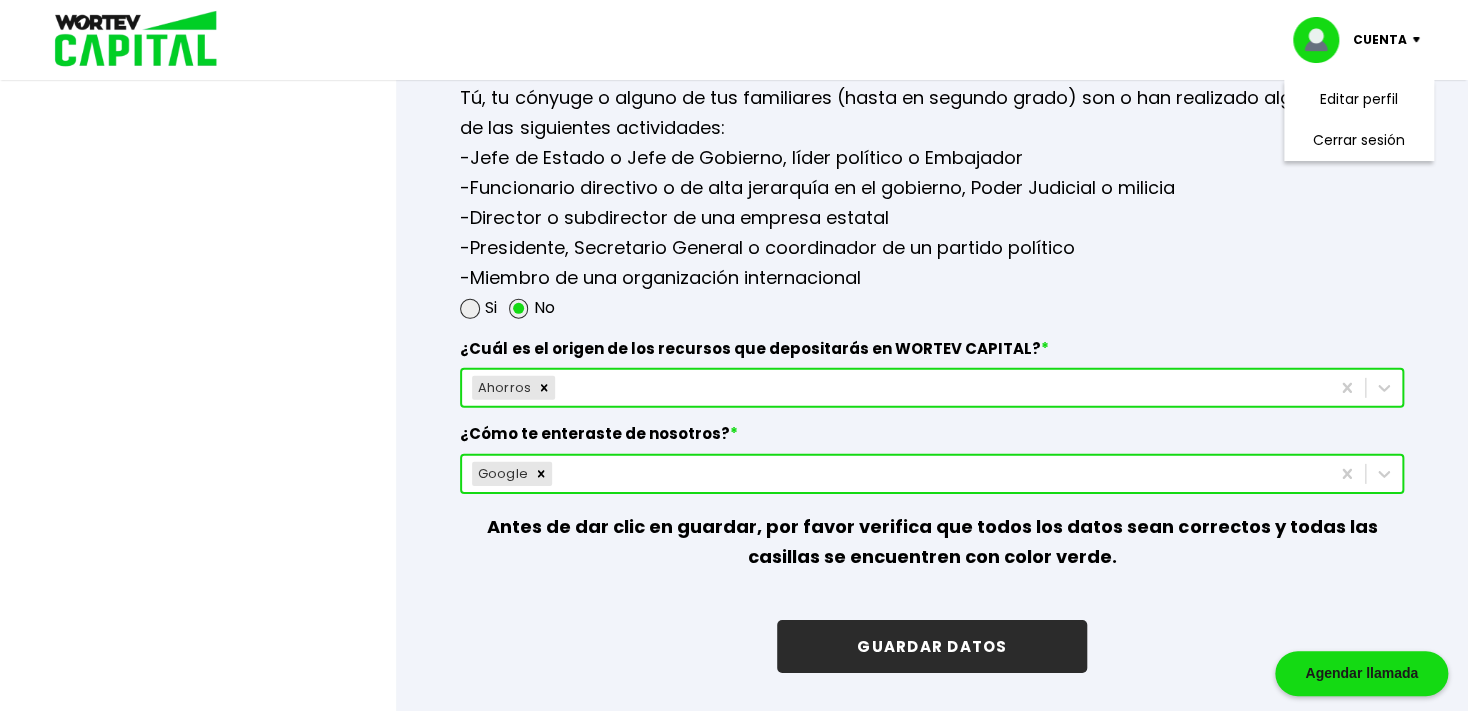 scroll, scrollTop: 2739, scrollLeft: 0, axis: vertical 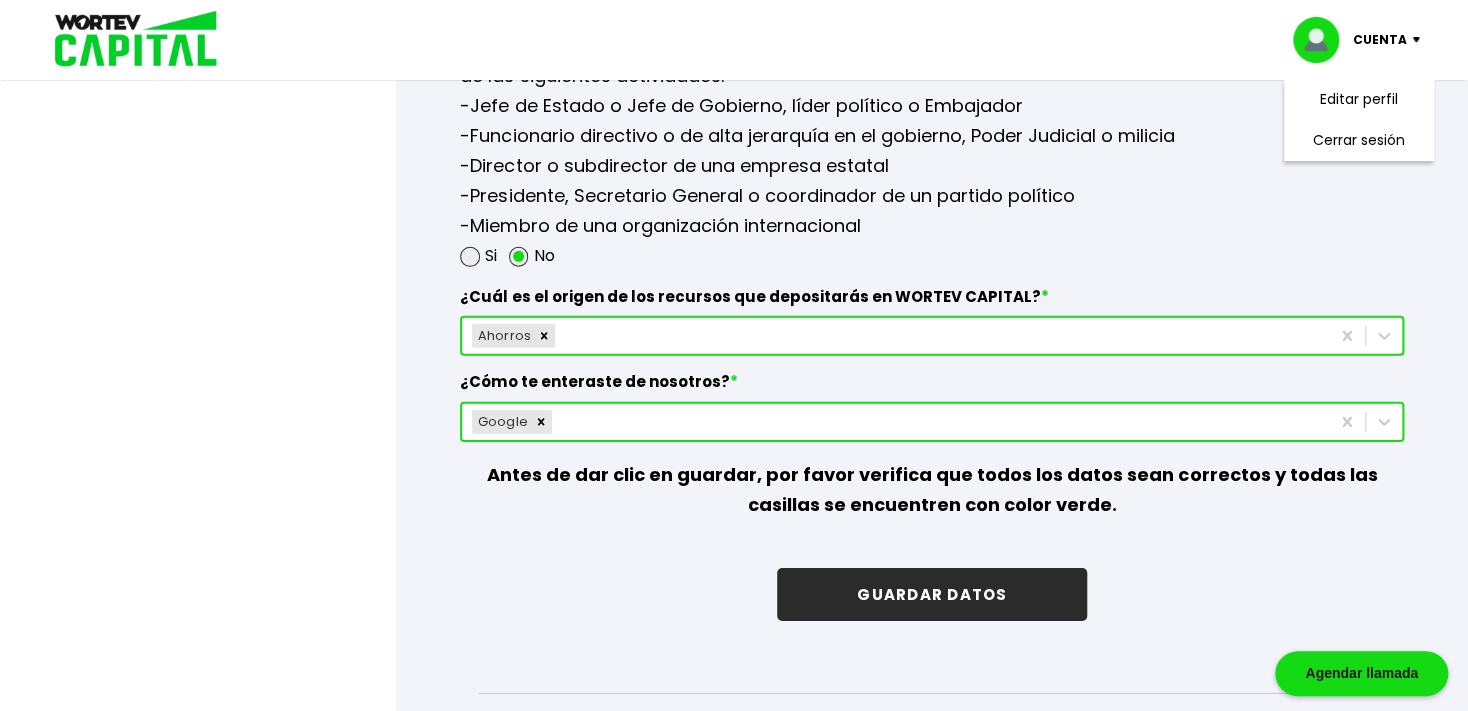 type on "Agente Inmobiliario / Ingeniero Electricista / Asimilados a salarios" 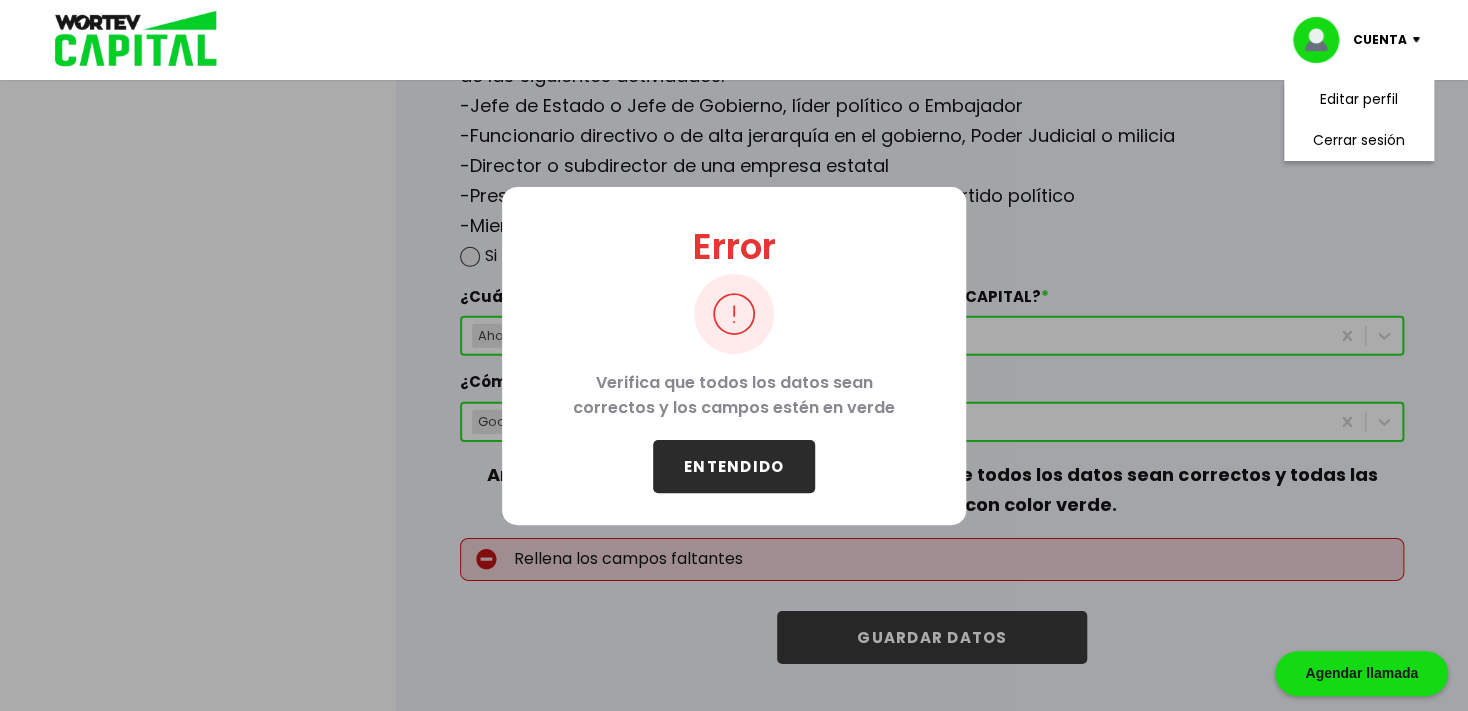 click on "ENTENDIDO" at bounding box center [734, 466] 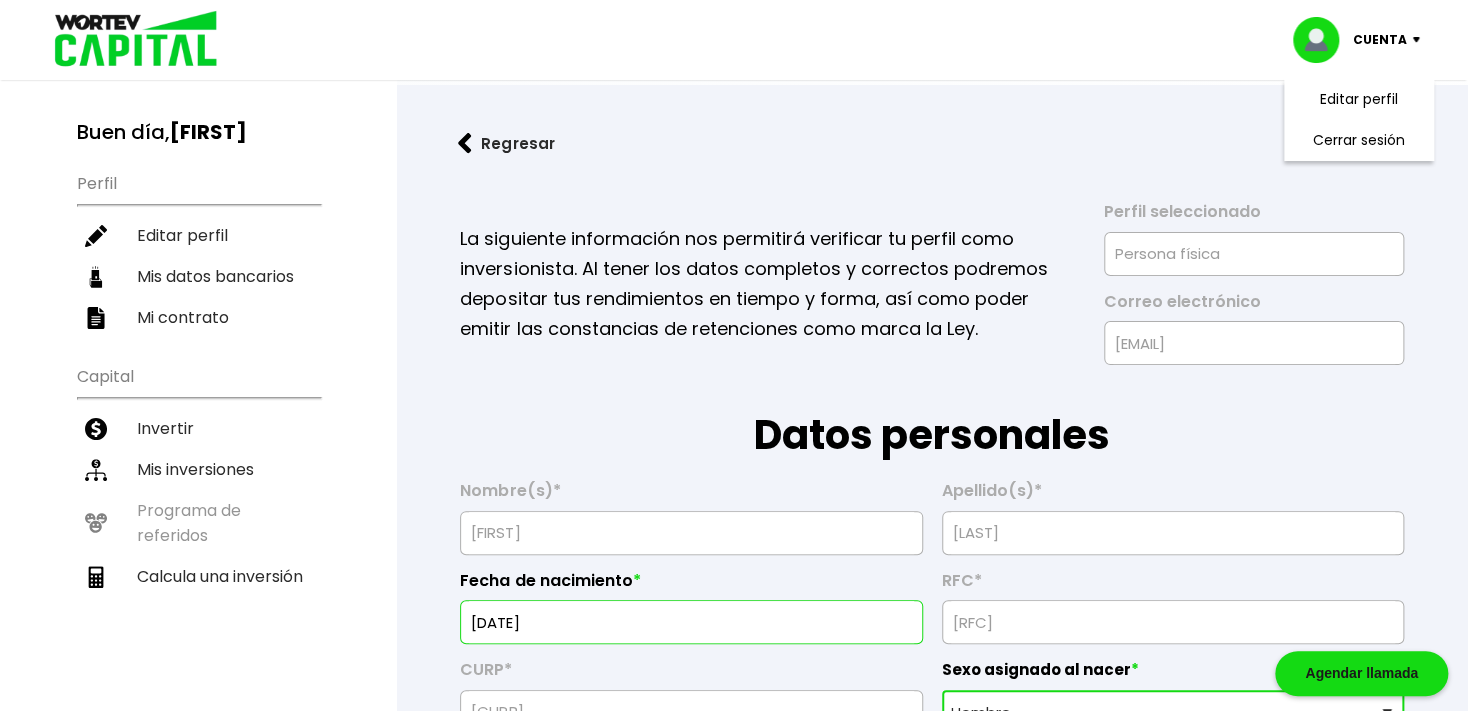 scroll, scrollTop: 0, scrollLeft: 0, axis: both 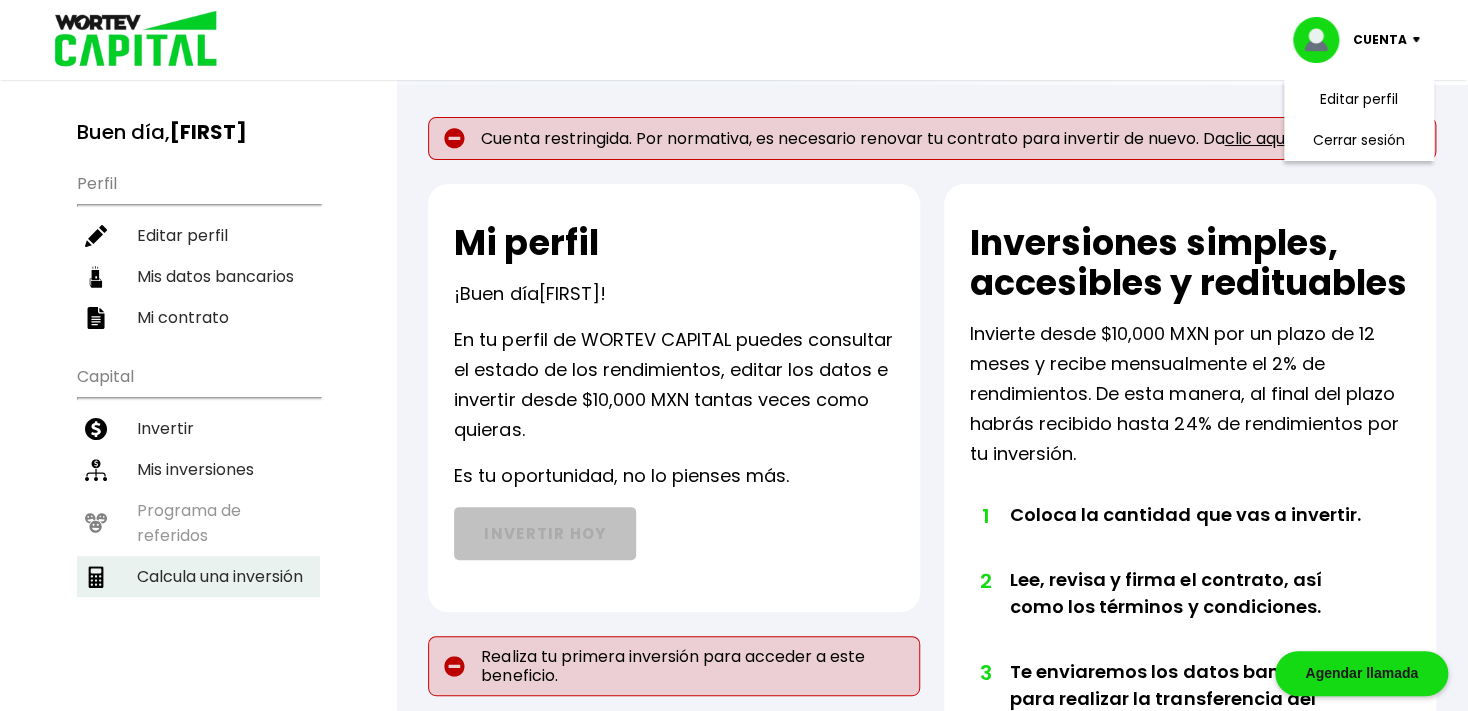 click on "Calcula una inversión" at bounding box center [198, 576] 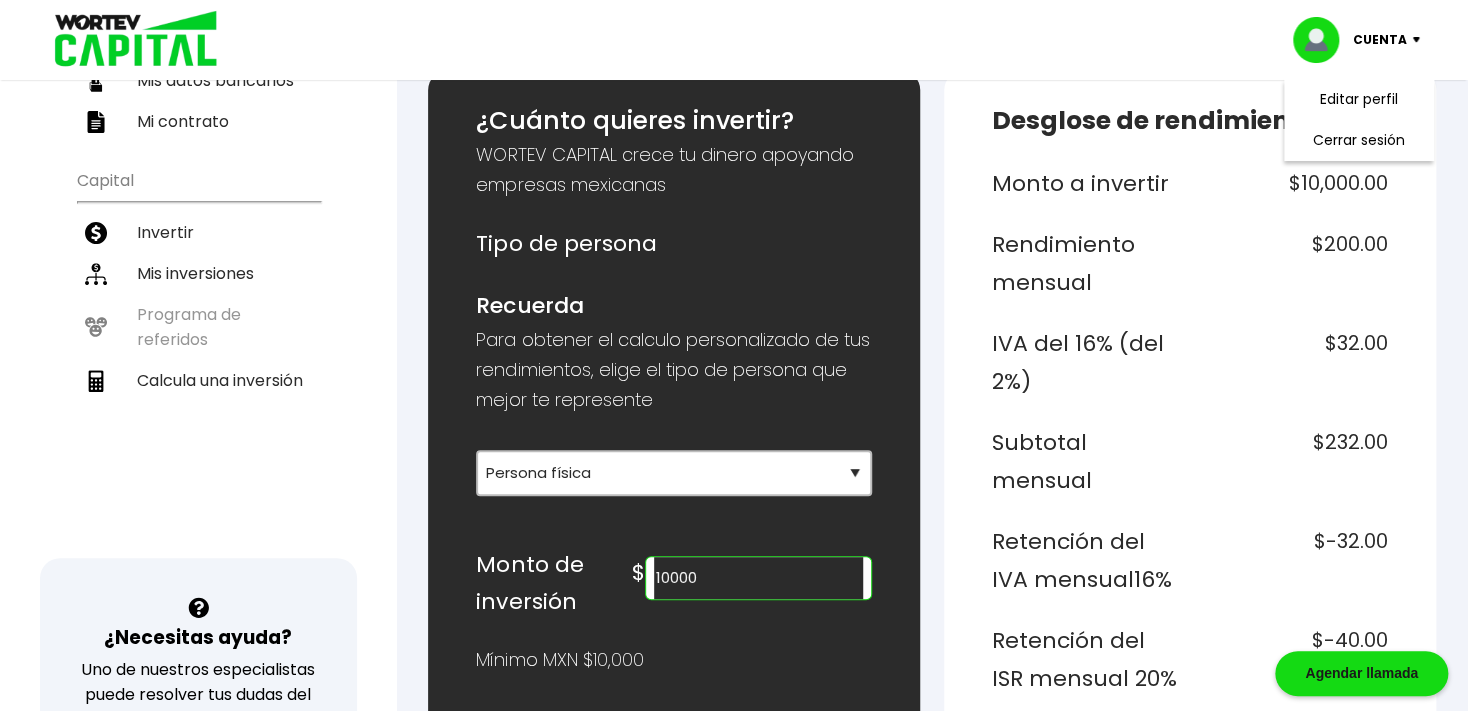 scroll, scrollTop: 199, scrollLeft: 0, axis: vertical 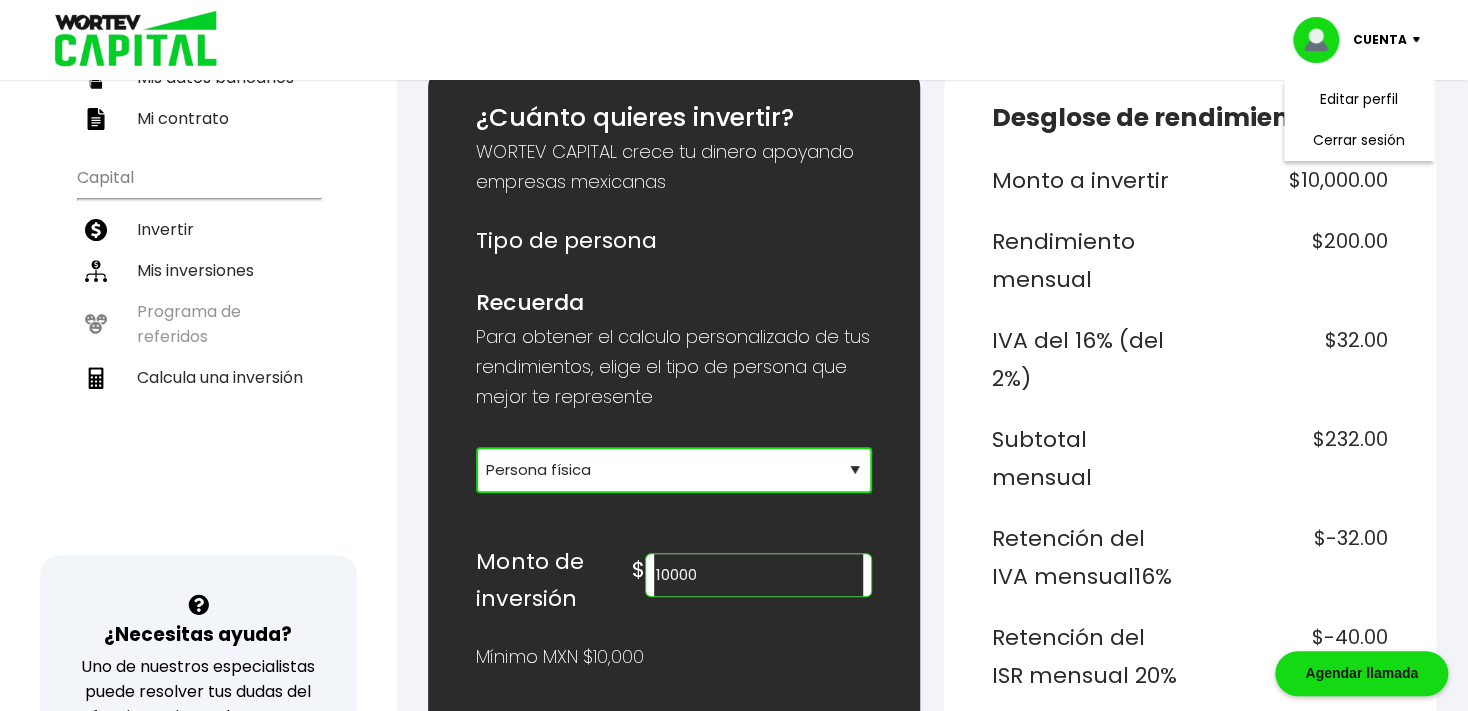 click on "Selecciona tu tipo de persona Persona Física que emite factura Persona física Persona moral" at bounding box center [674, 470] 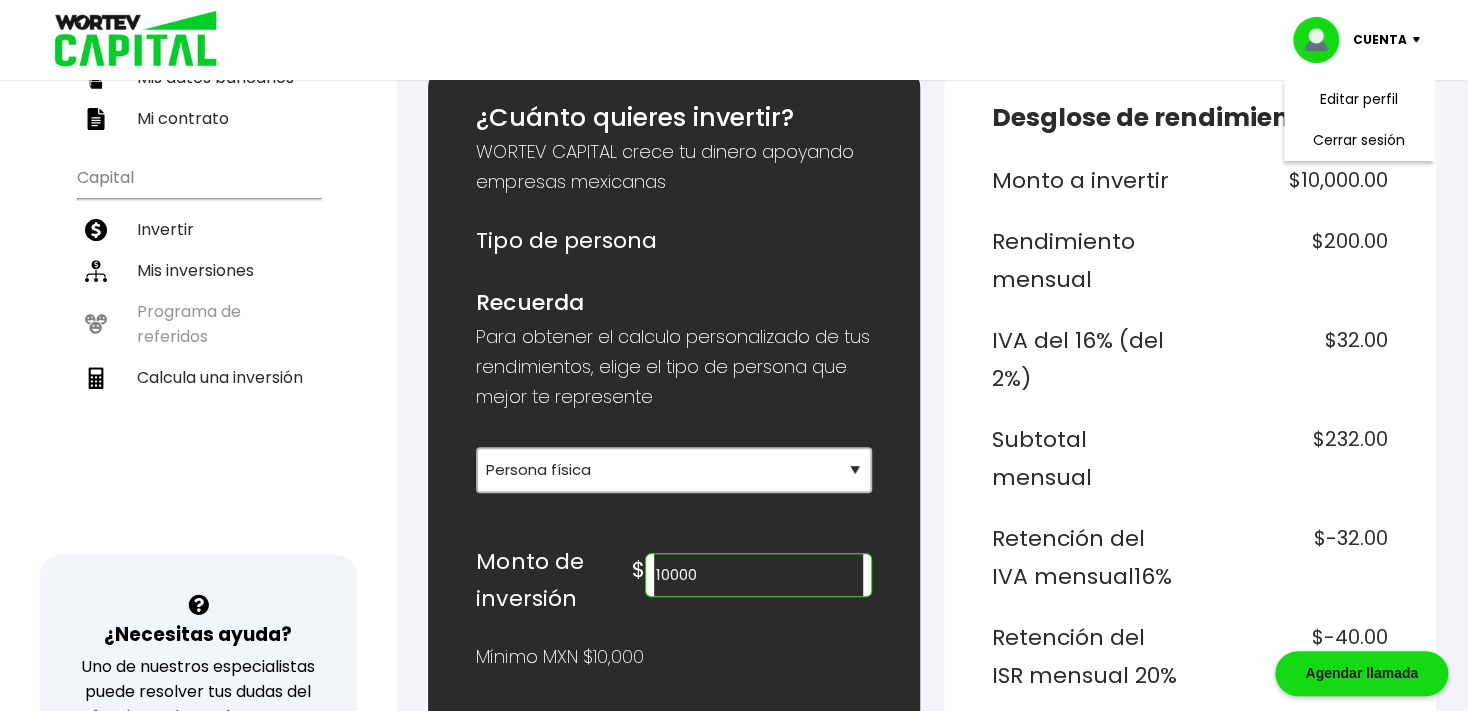 drag, startPoint x: 736, startPoint y: 564, endPoint x: 611, endPoint y: 564, distance: 125 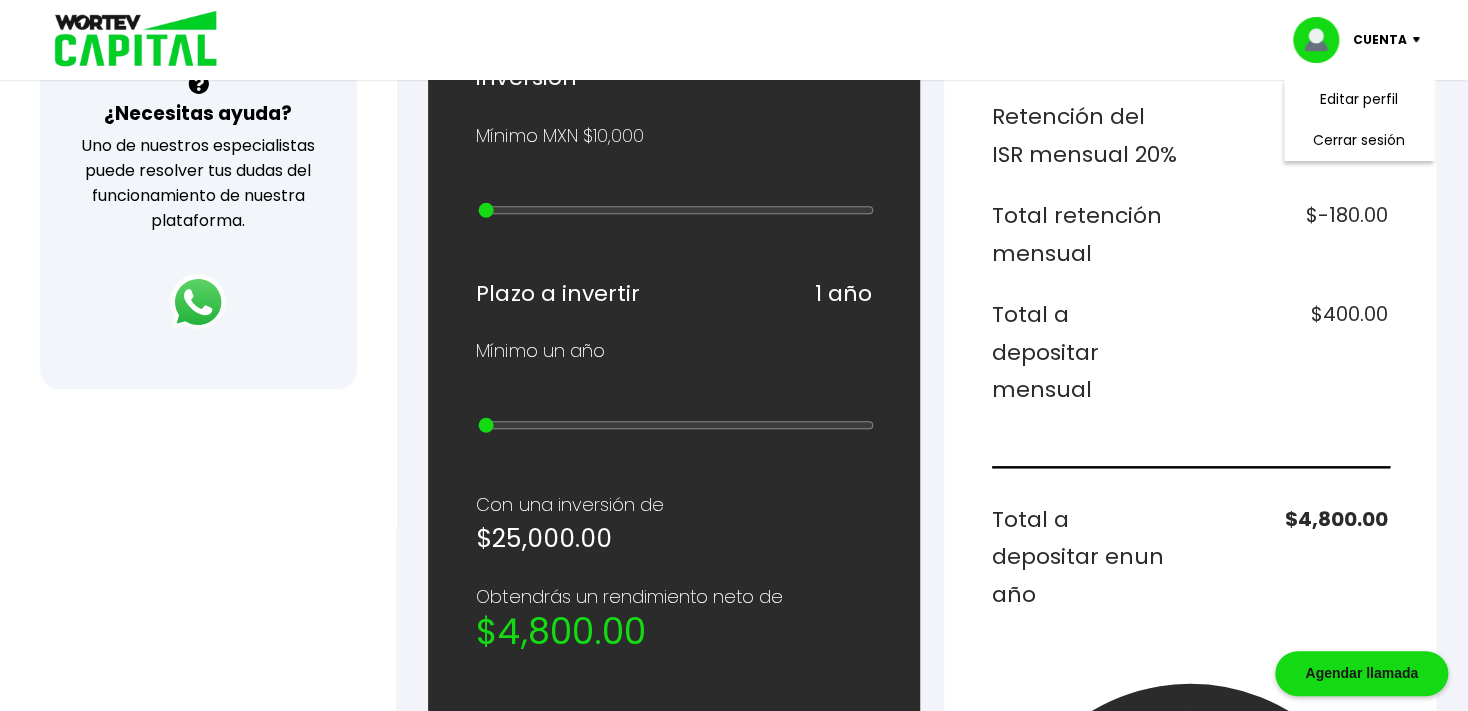 scroll, scrollTop: 726, scrollLeft: 0, axis: vertical 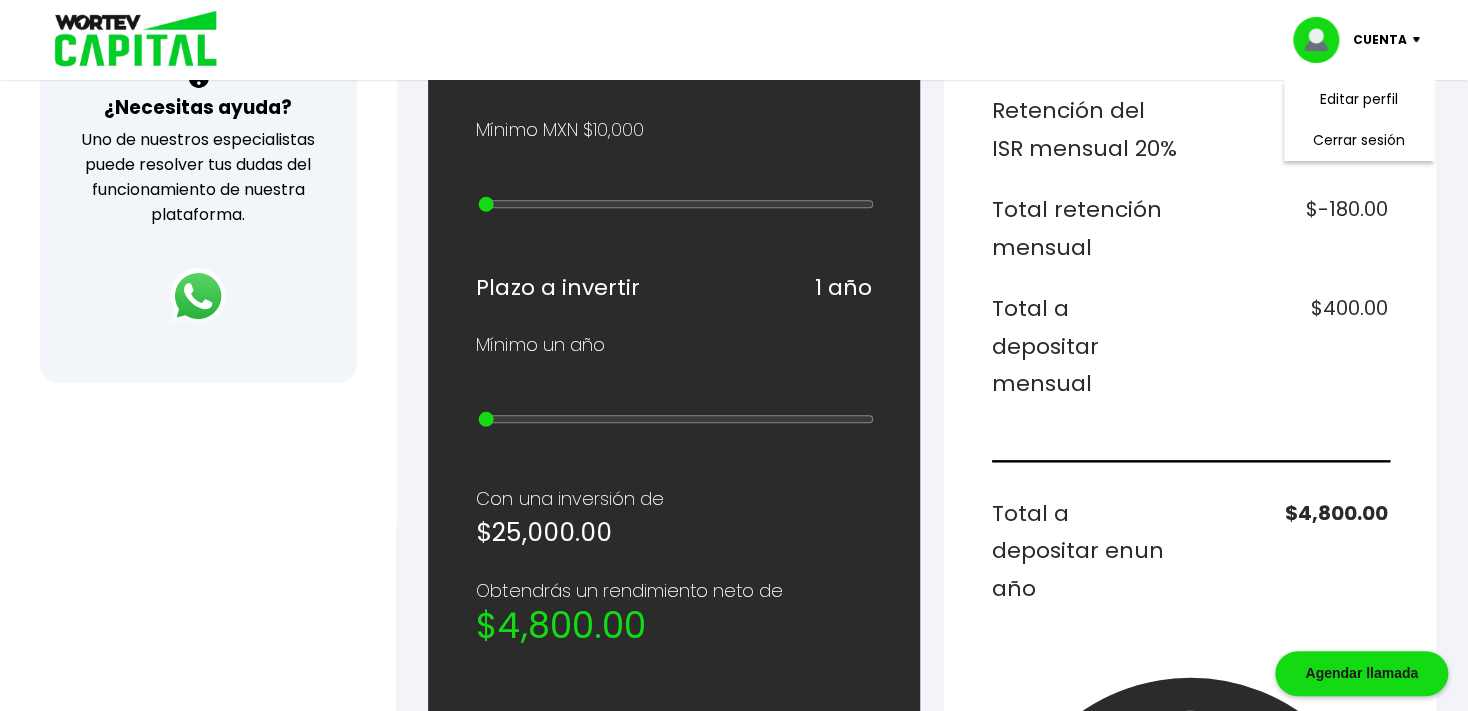 type on "25000" 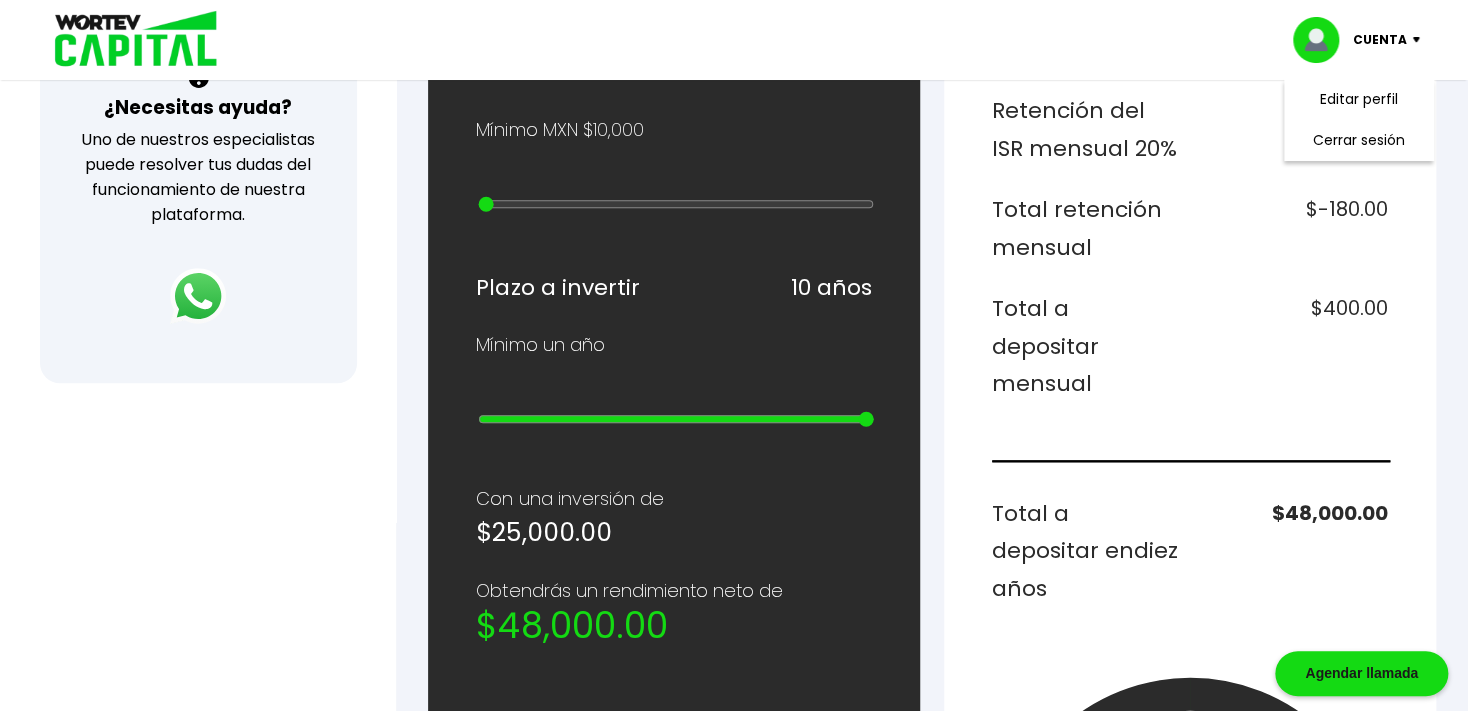 drag, startPoint x: 492, startPoint y: 411, endPoint x: 862, endPoint y: 442, distance: 371.2964 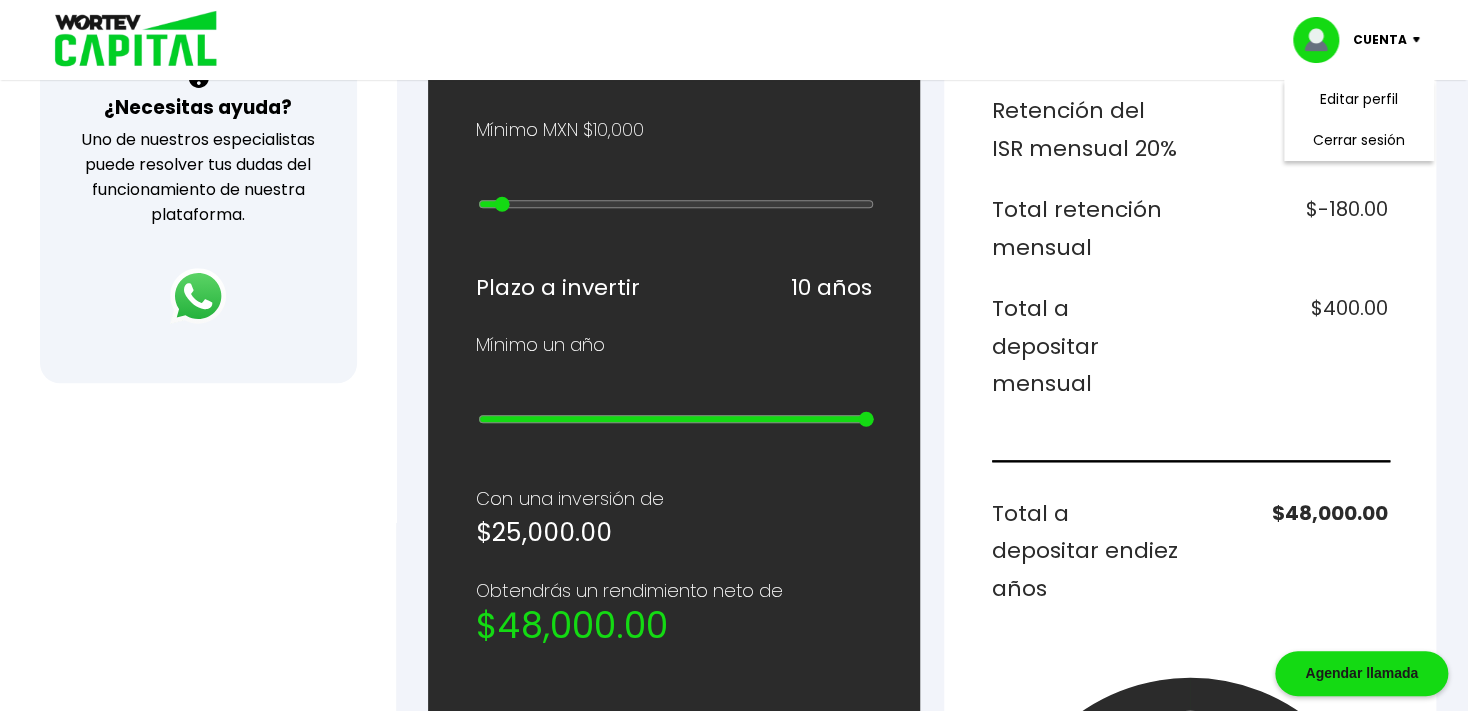 type on "30000" 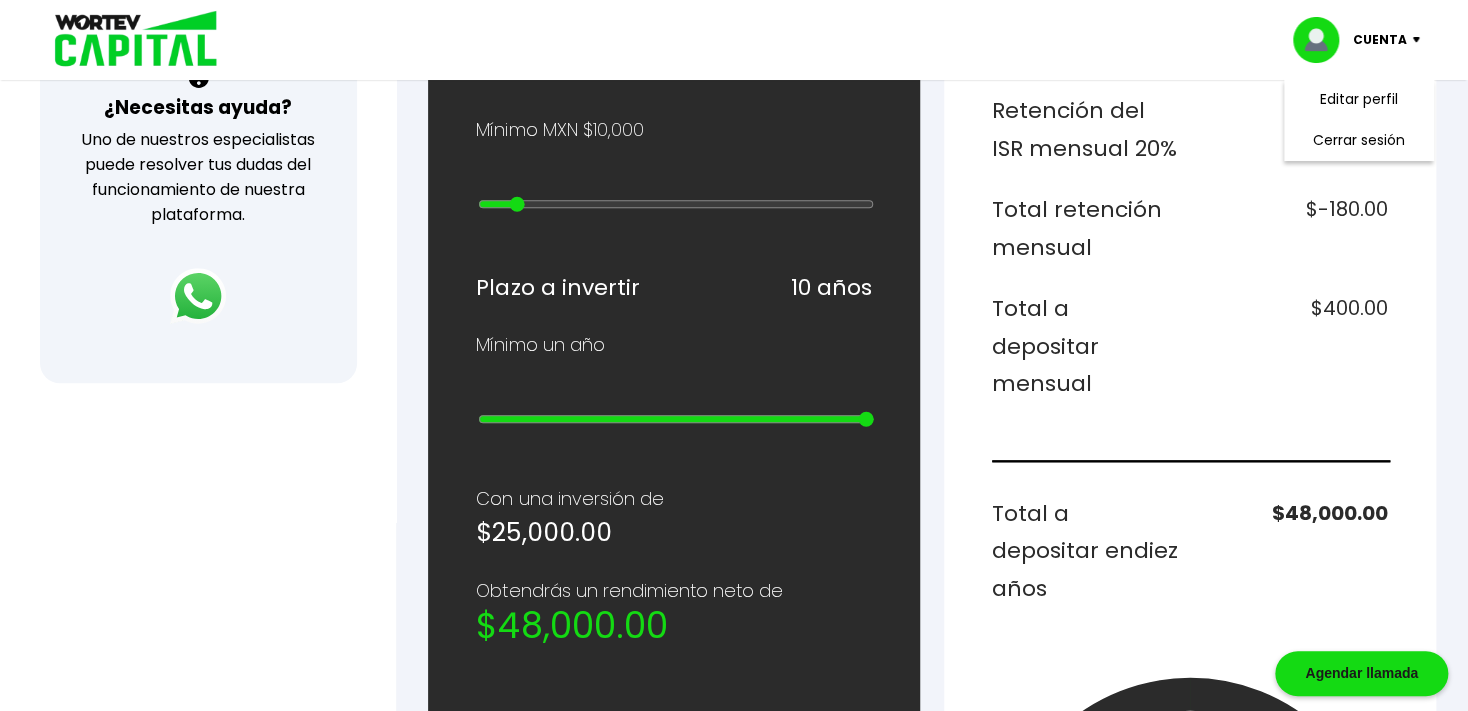 type on "40000" 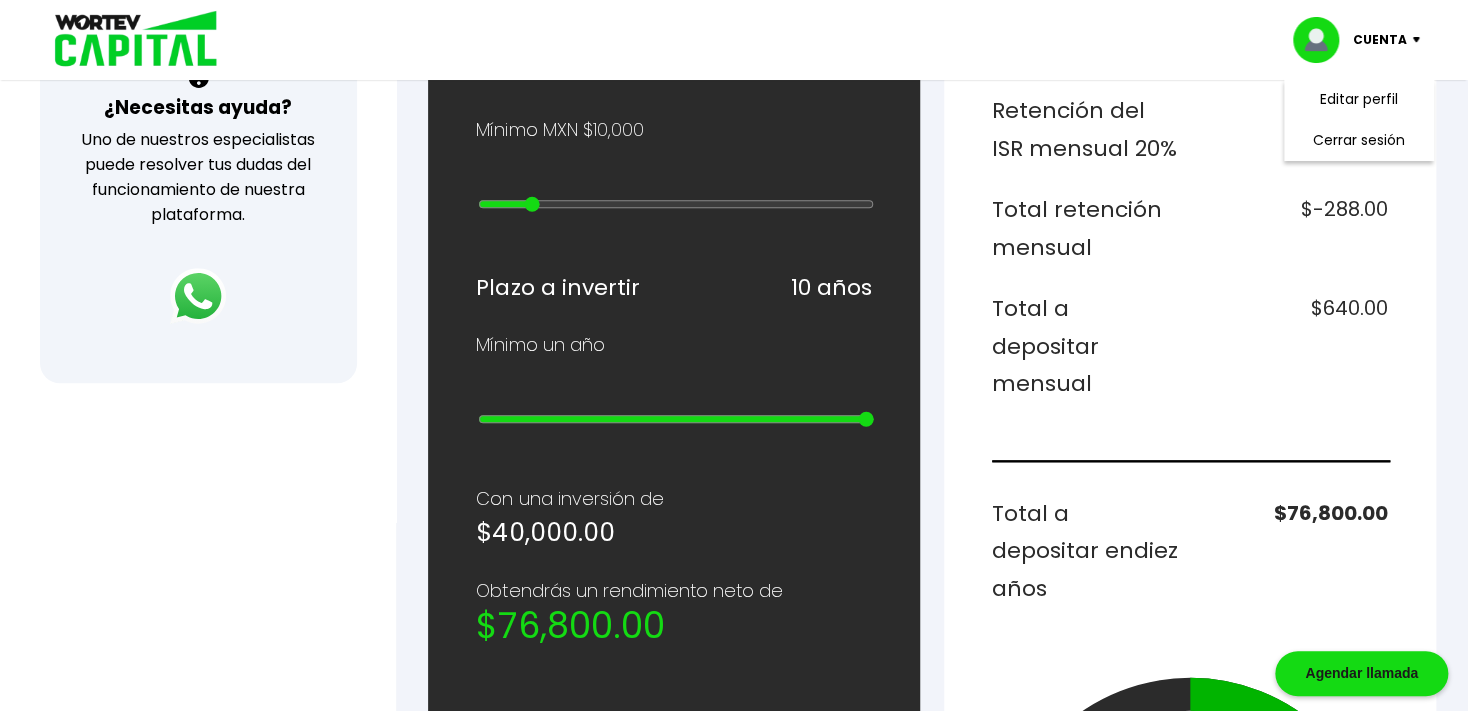 type on "50000" 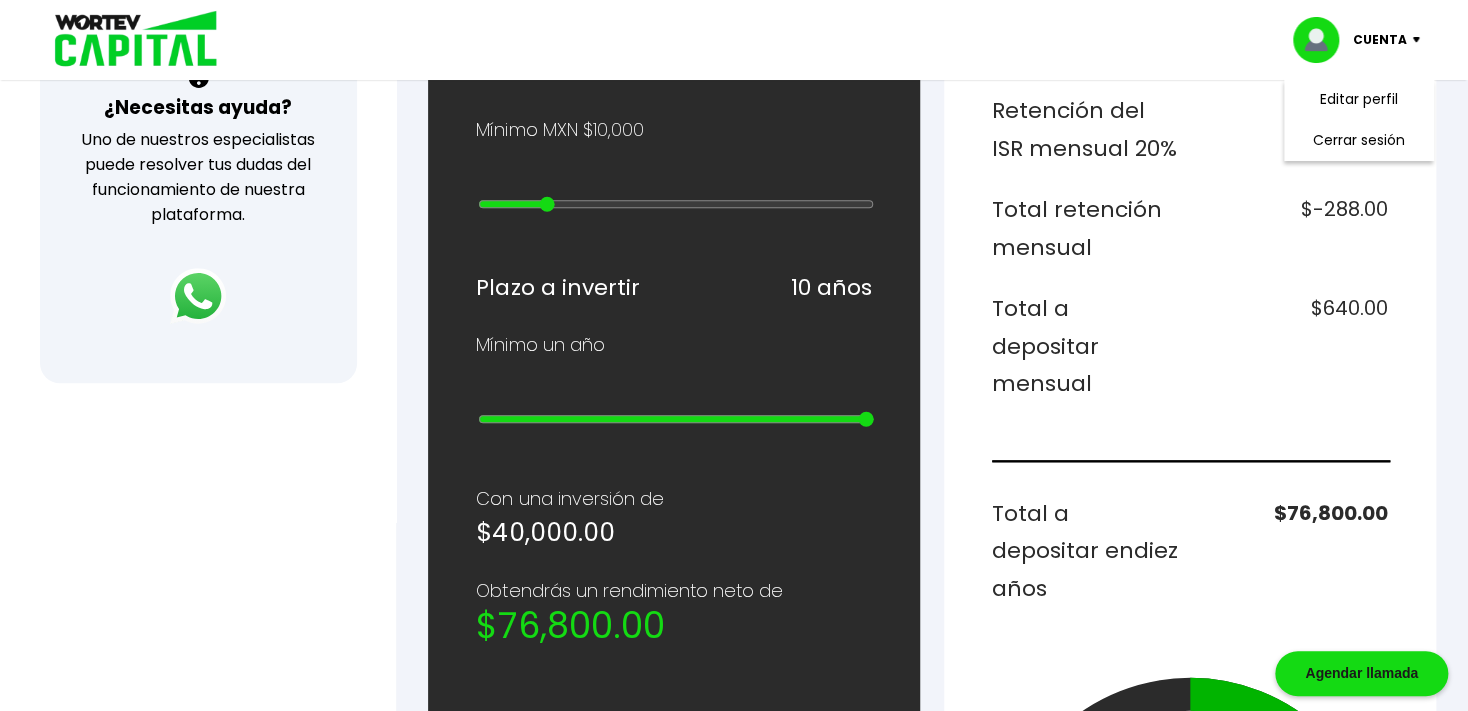 type on "60000" 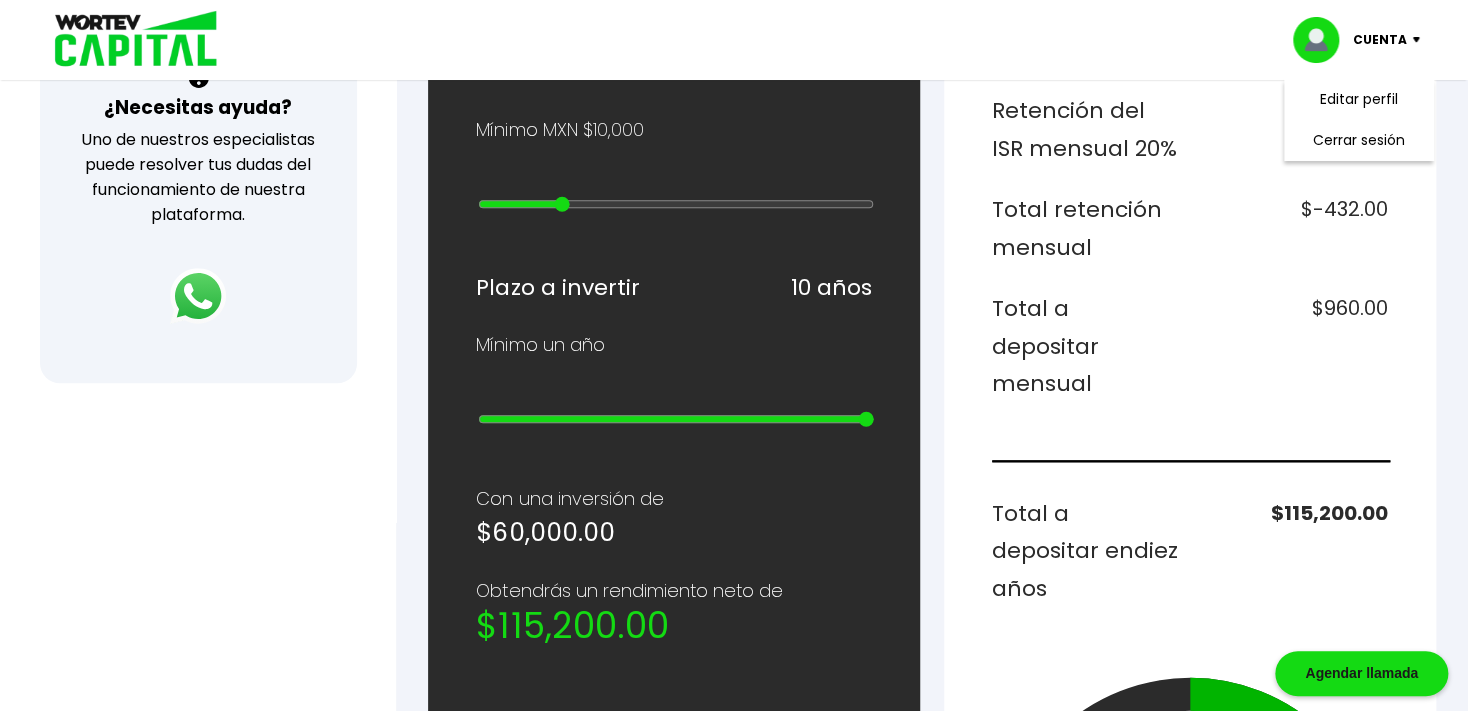 type on "70000" 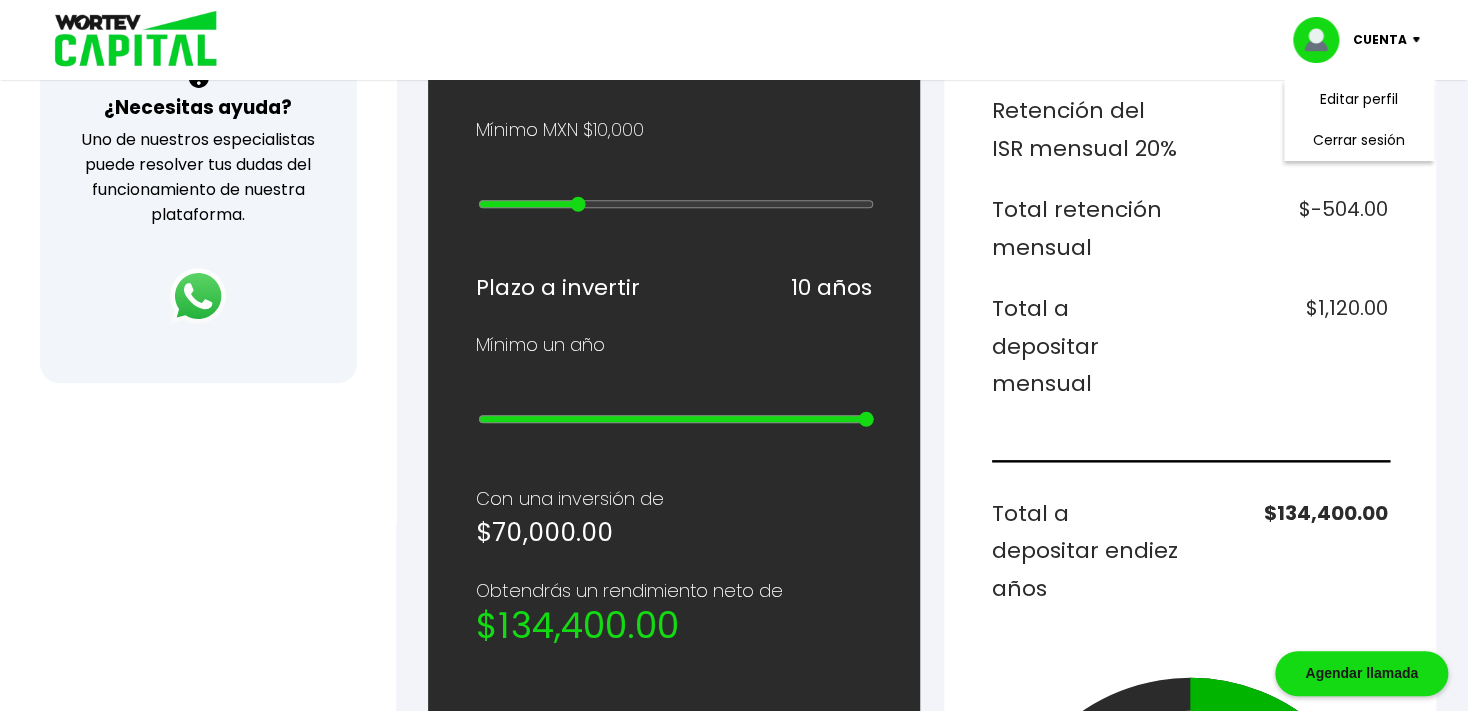 drag, startPoint x: 489, startPoint y: 194, endPoint x: 583, endPoint y: 209, distance: 95.189285 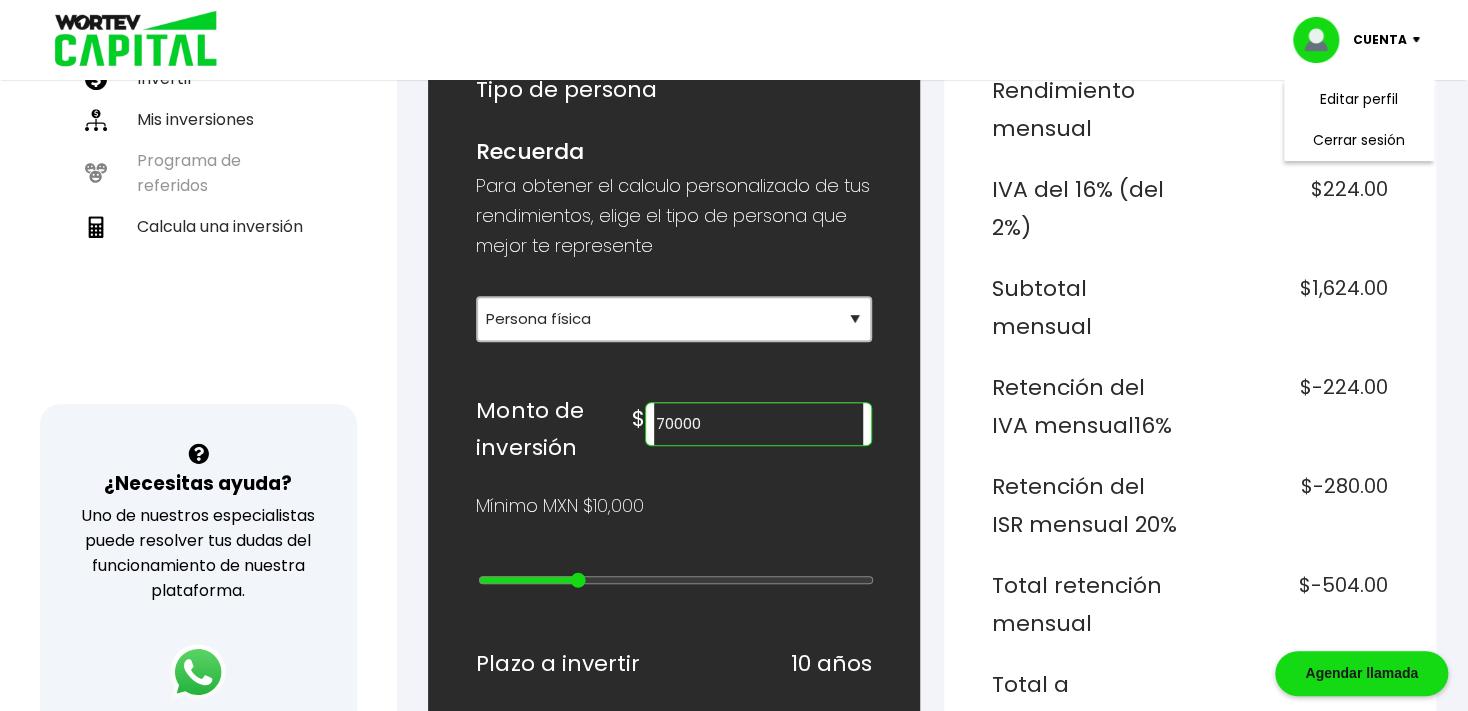 scroll, scrollTop: 312, scrollLeft: 0, axis: vertical 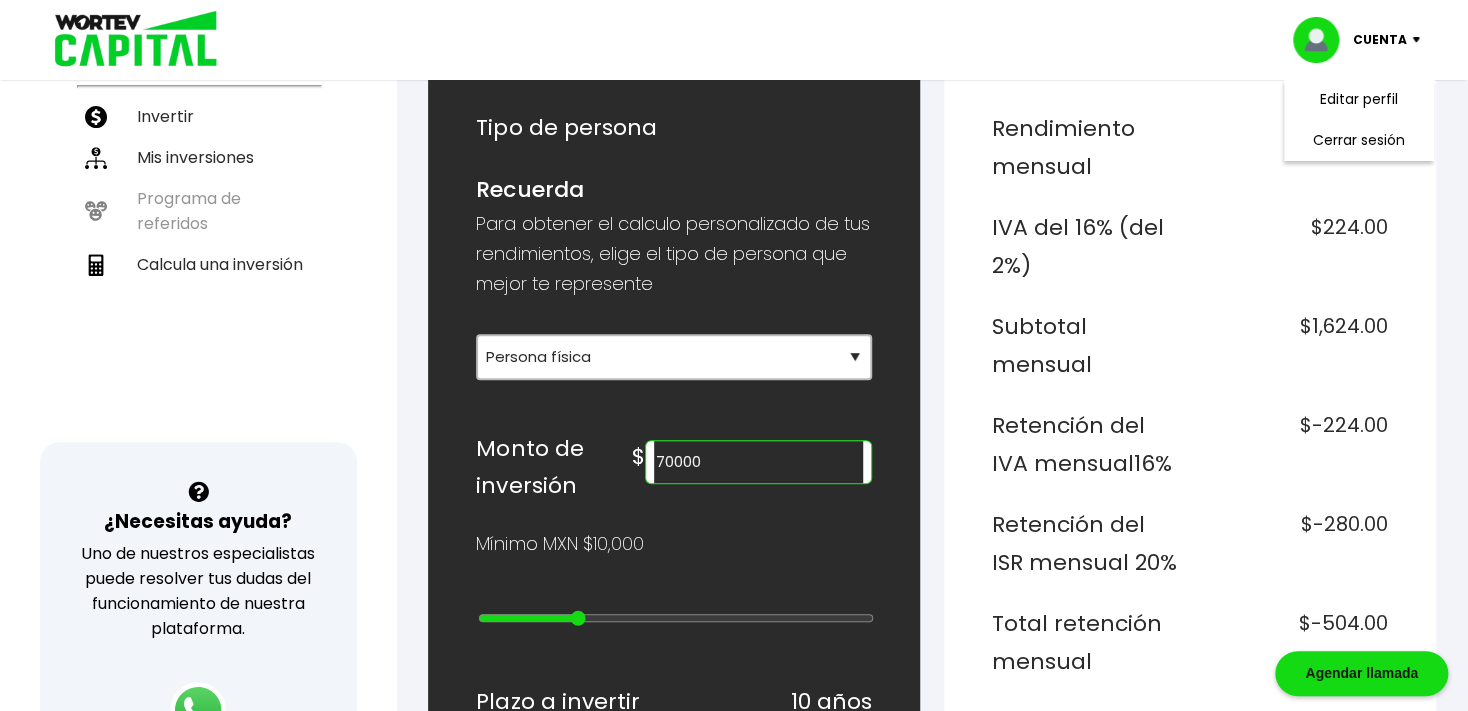 type on "60000" 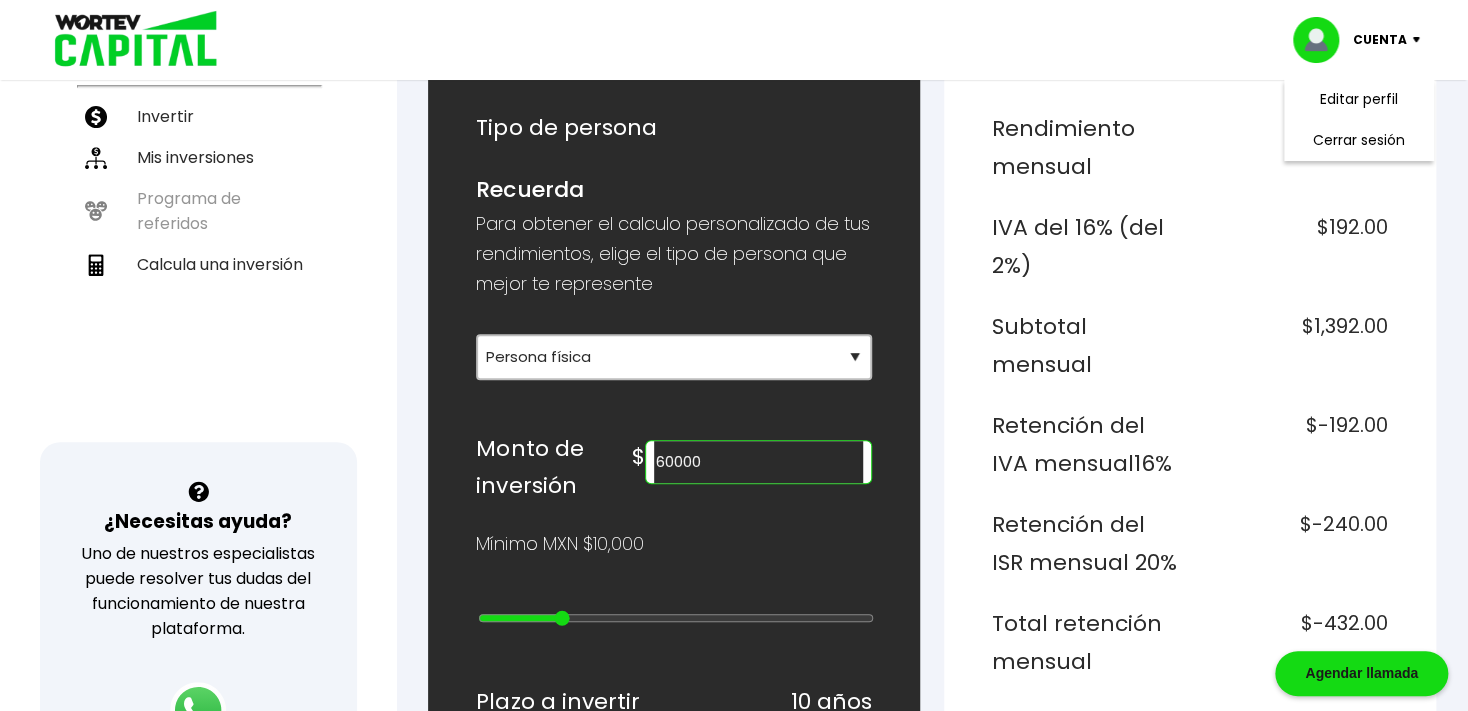 type on "50000" 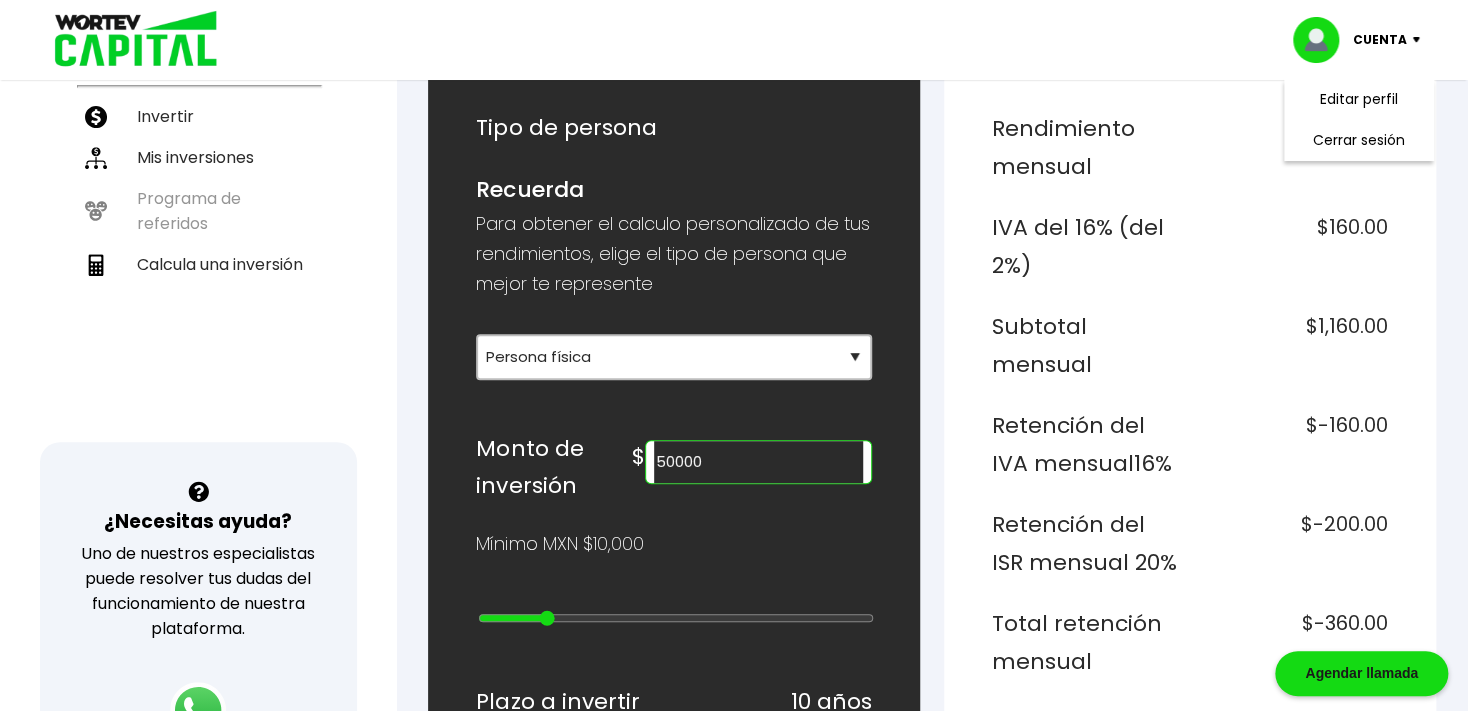 type on "40000" 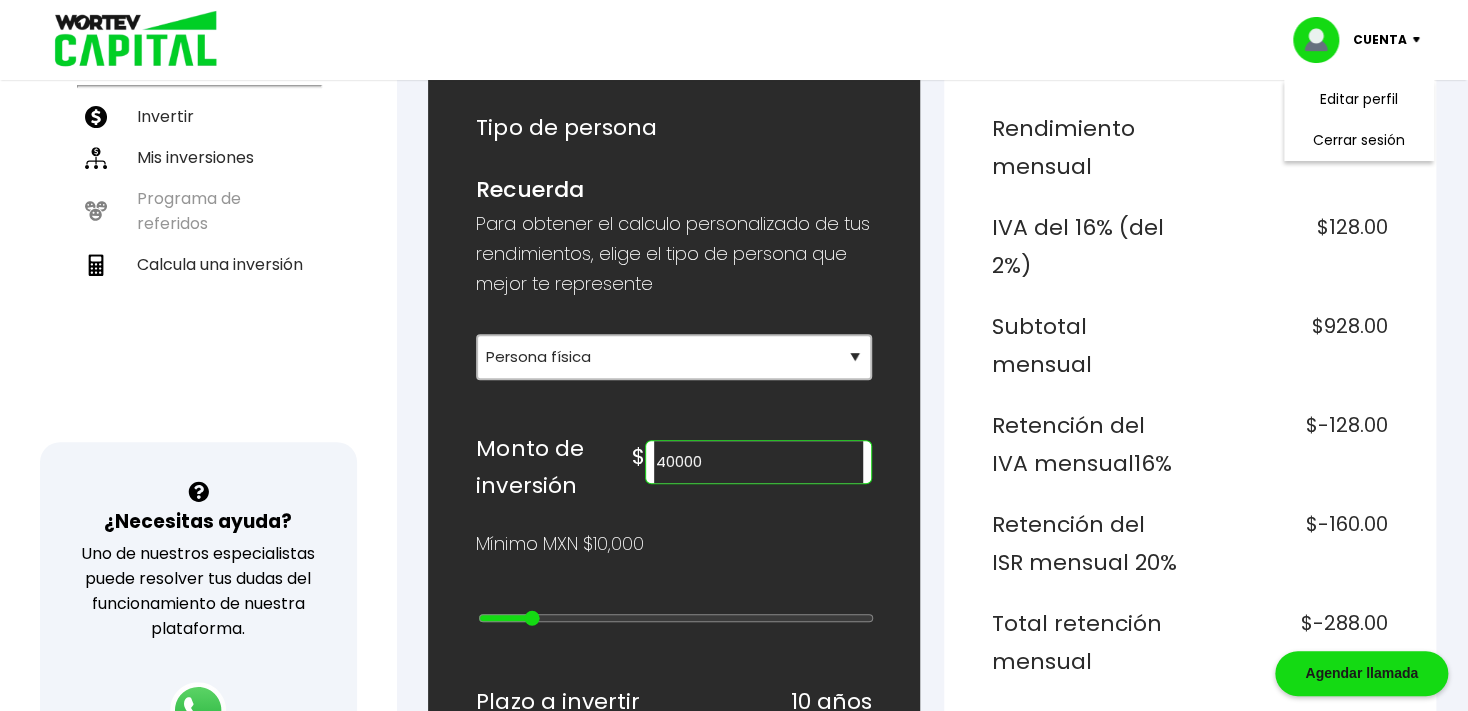 type on "30000" 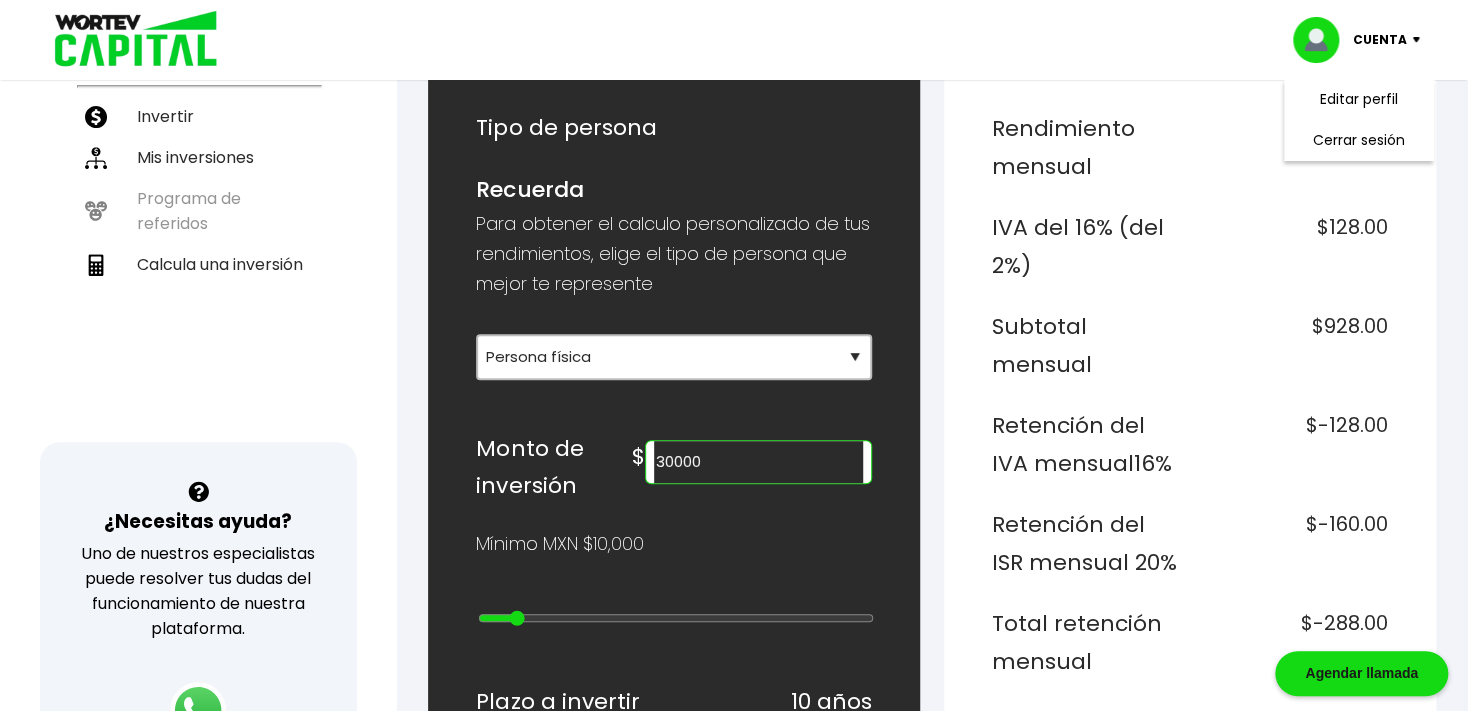 type on "20000" 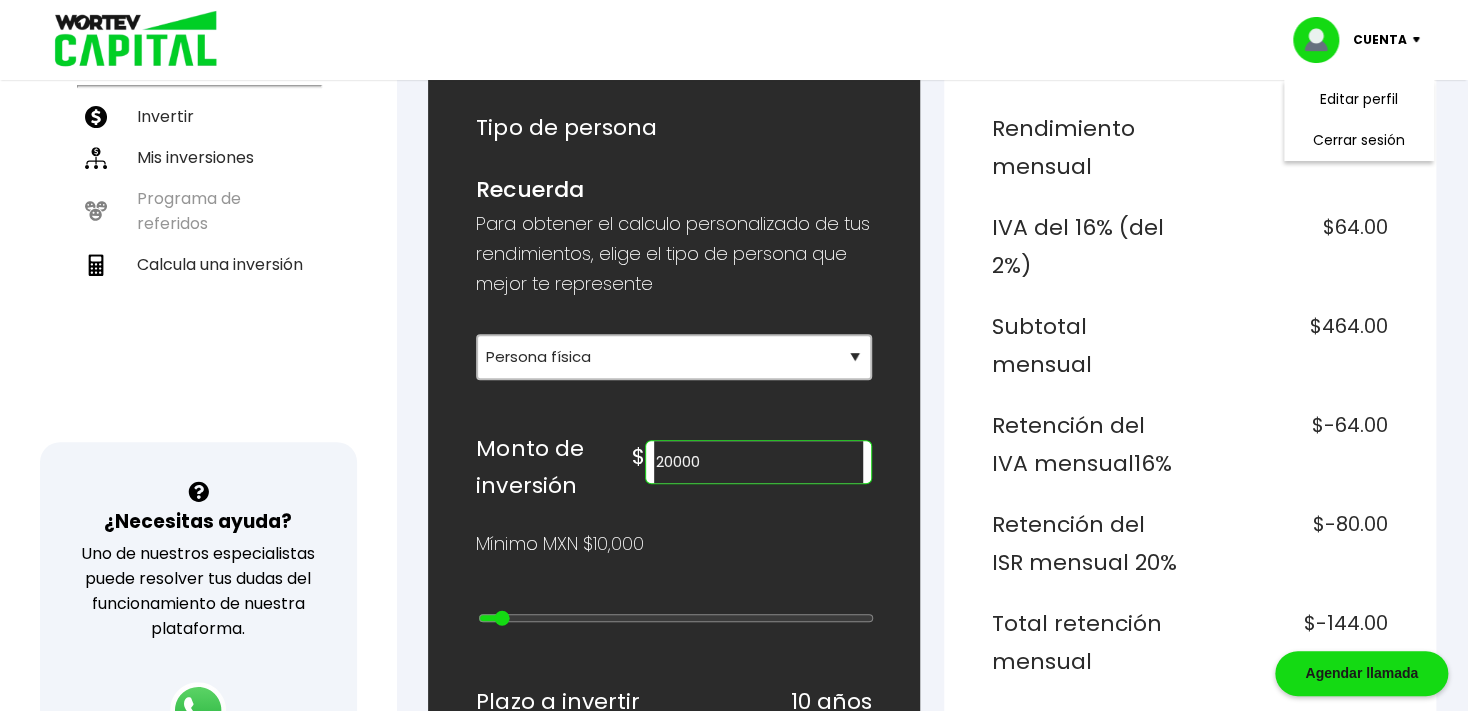 drag, startPoint x: 577, startPoint y: 613, endPoint x: 504, endPoint y: 606, distance: 73.33485 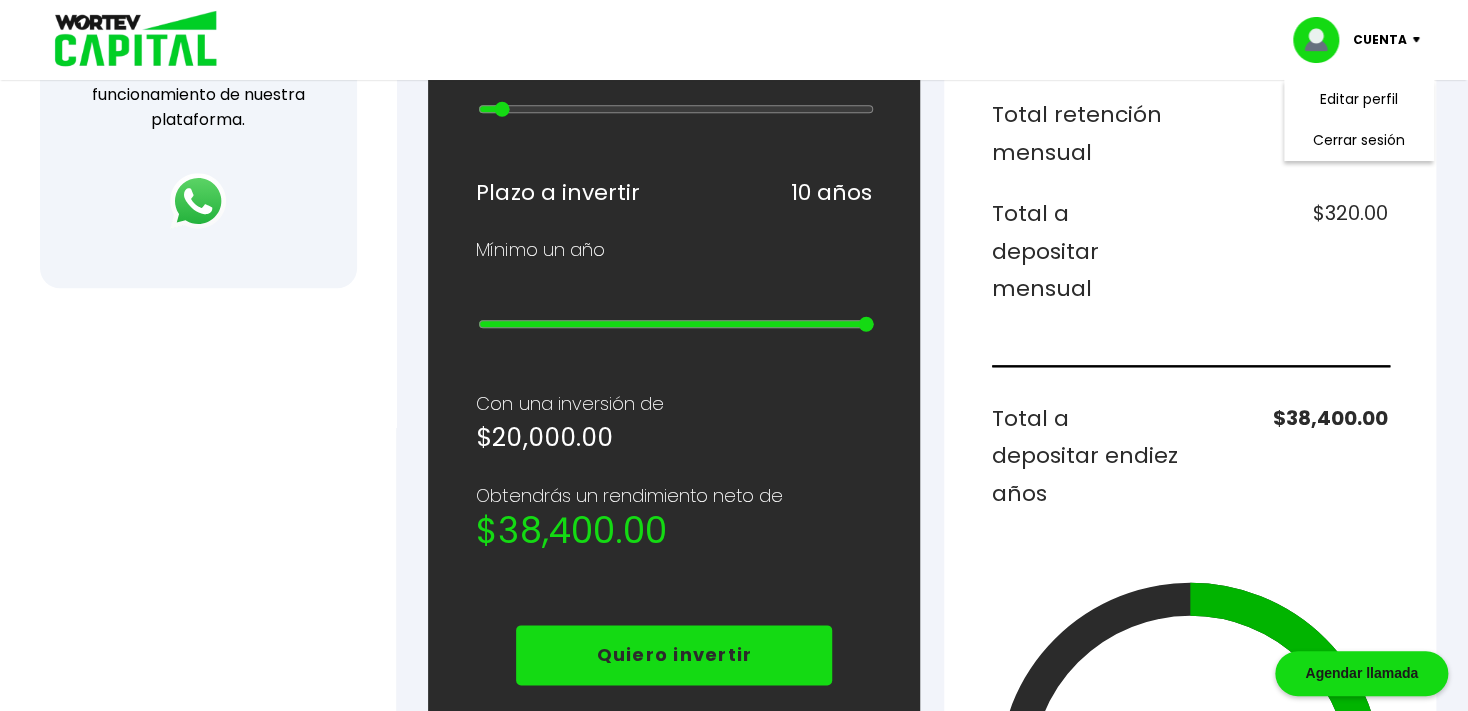 scroll, scrollTop: 826, scrollLeft: 0, axis: vertical 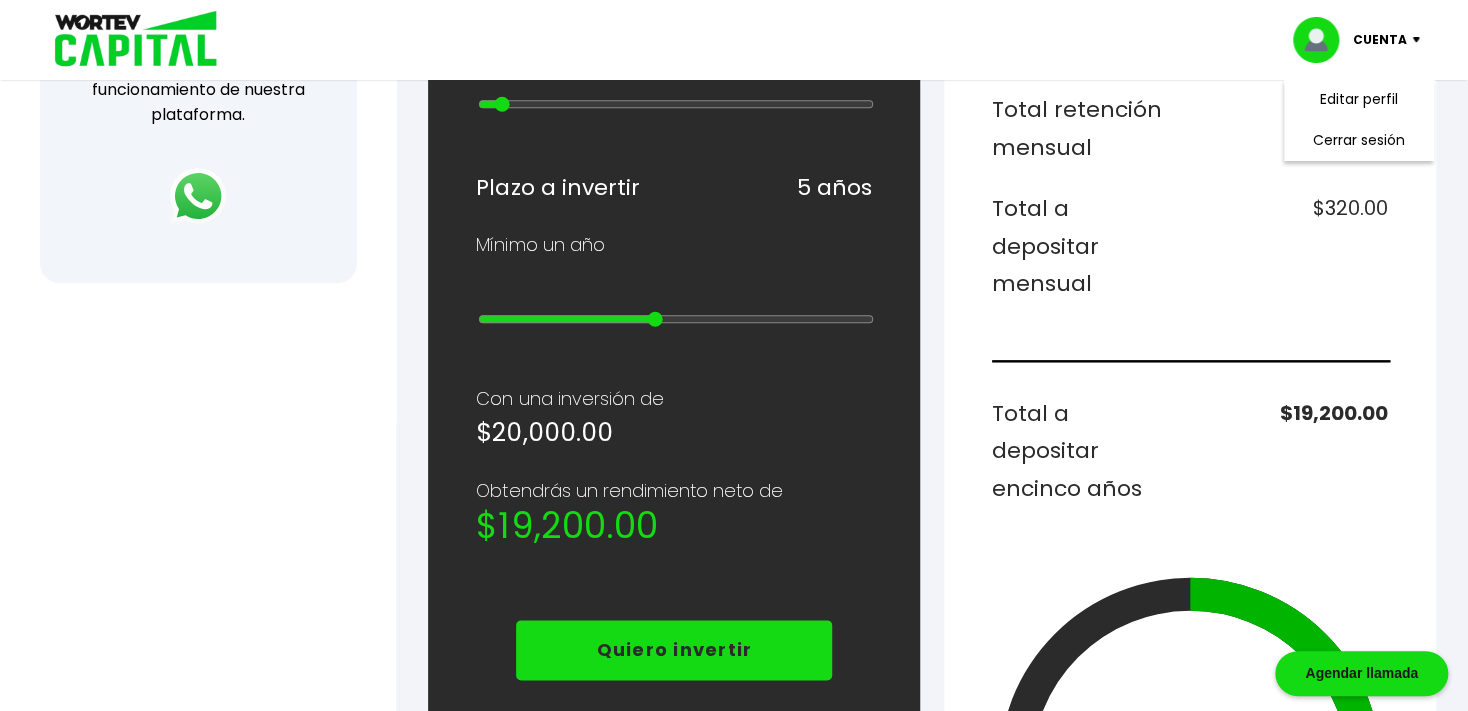 drag, startPoint x: 864, startPoint y: 309, endPoint x: 673, endPoint y: 314, distance: 191.06543 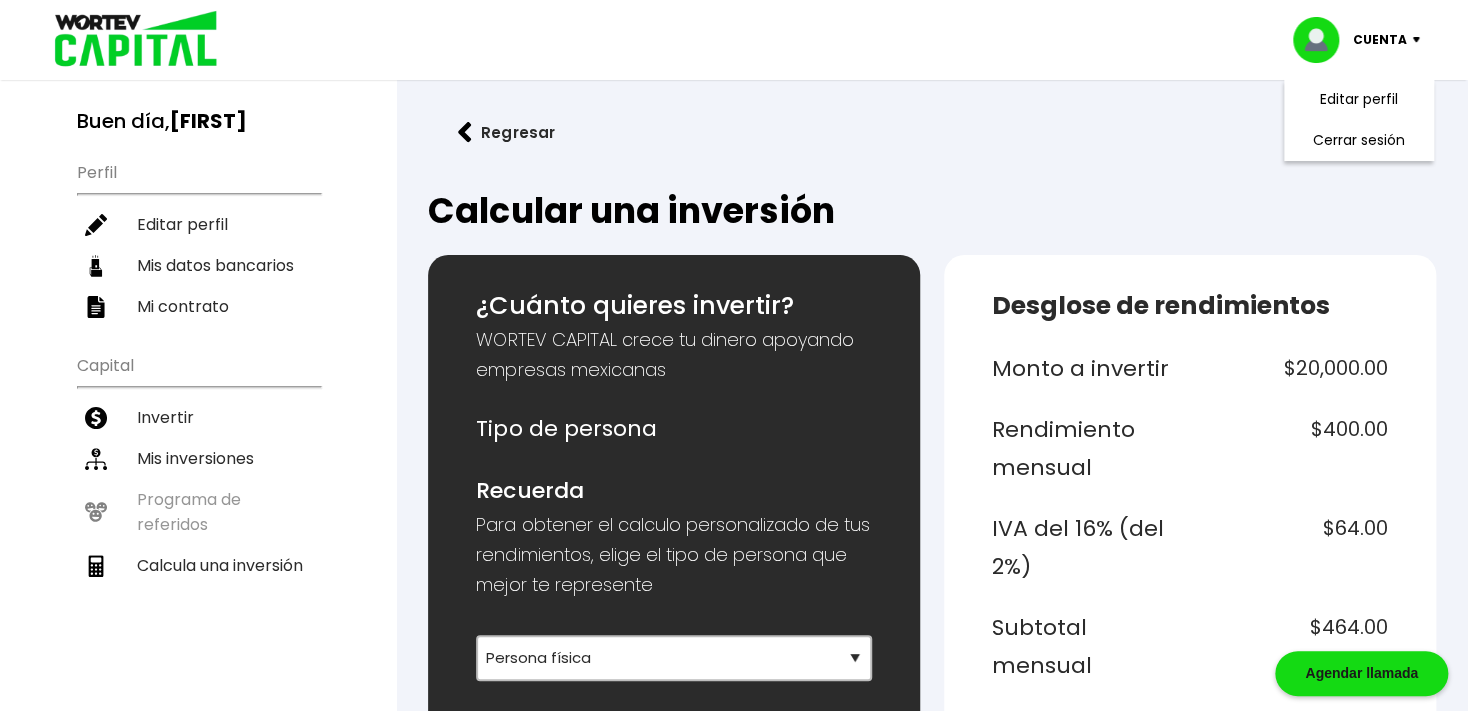scroll, scrollTop: 0, scrollLeft: 0, axis: both 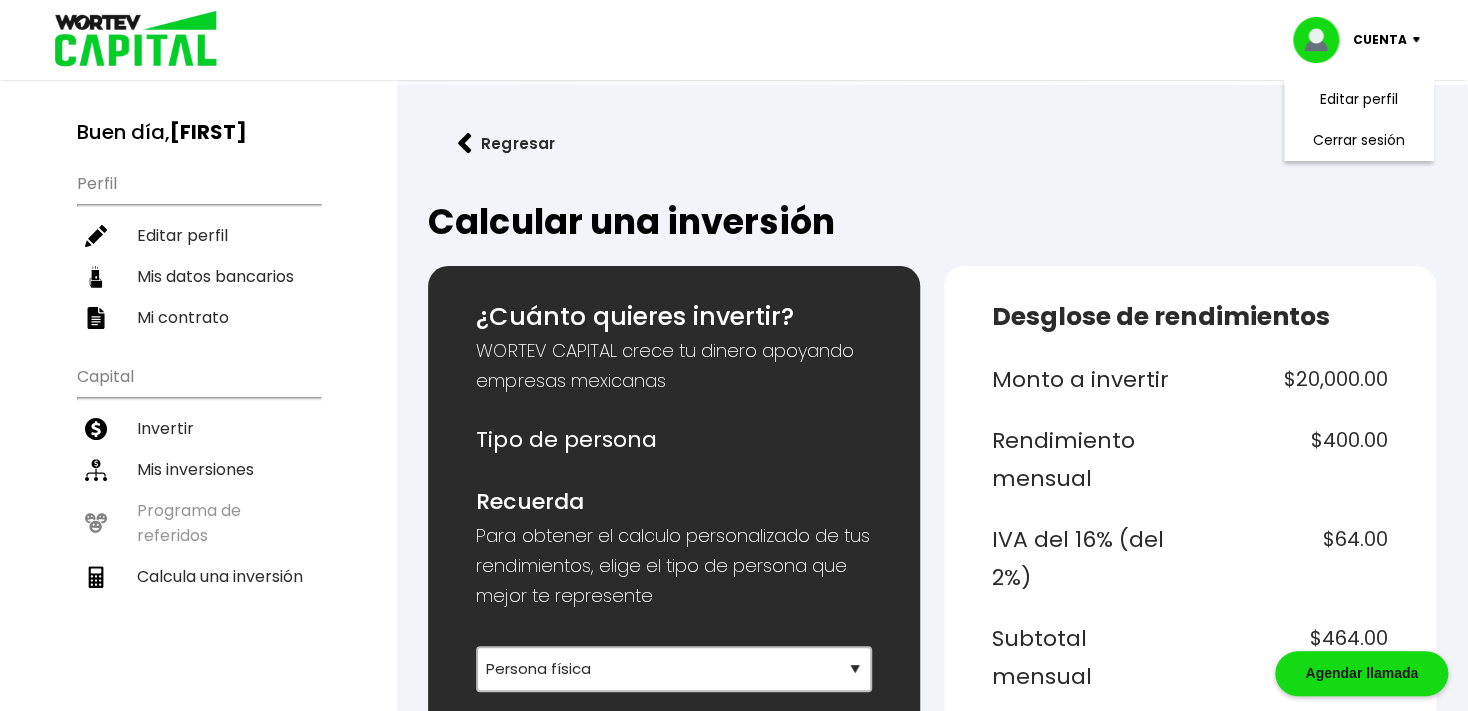 click at bounding box center [129, 40] 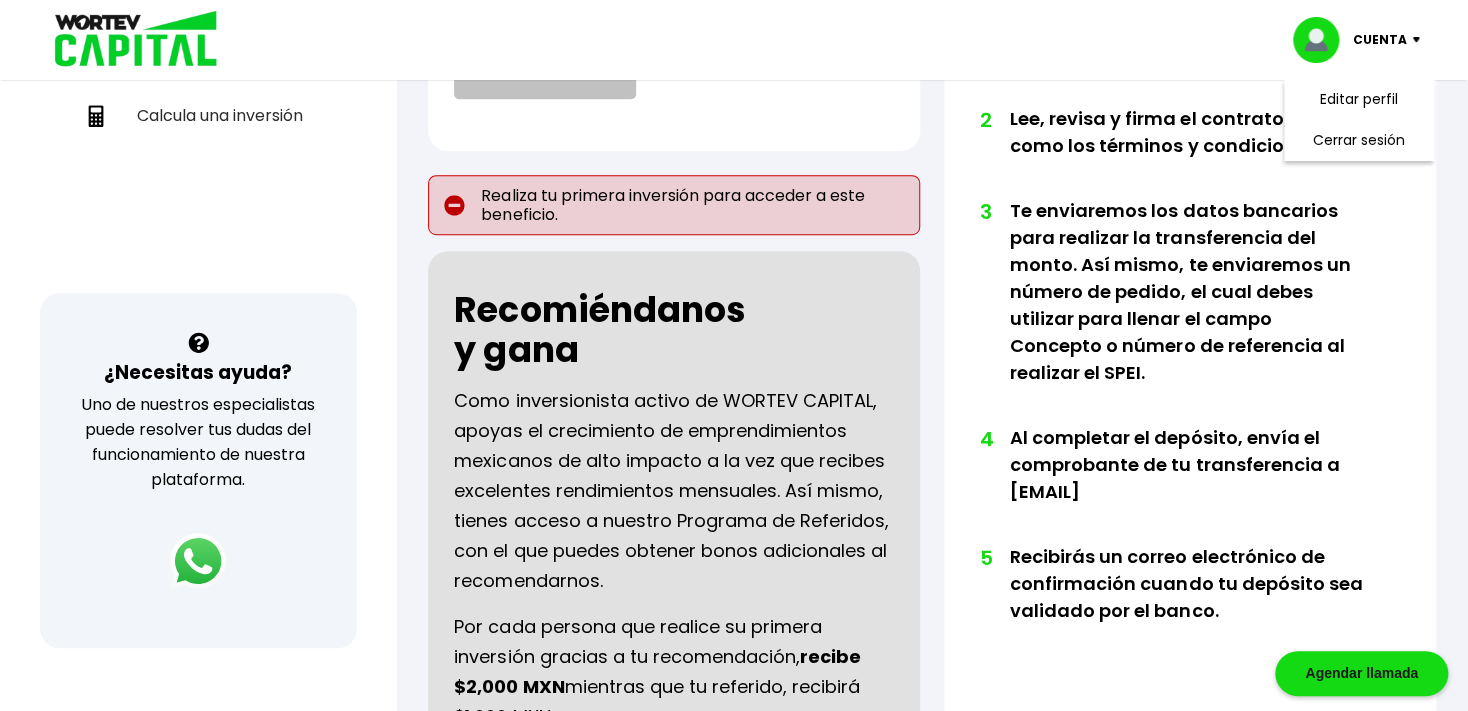 scroll, scrollTop: 466, scrollLeft: 0, axis: vertical 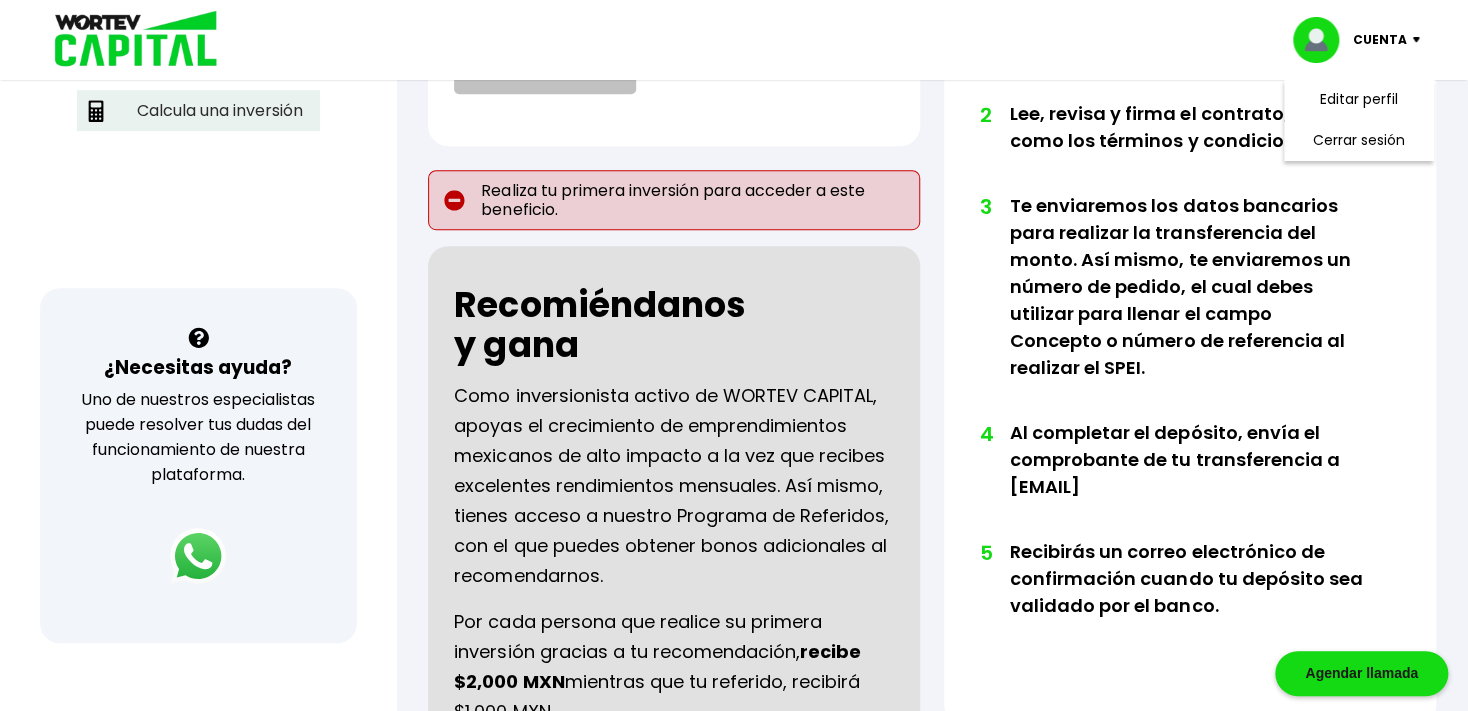 click on "Calcula una inversión" at bounding box center [198, 110] 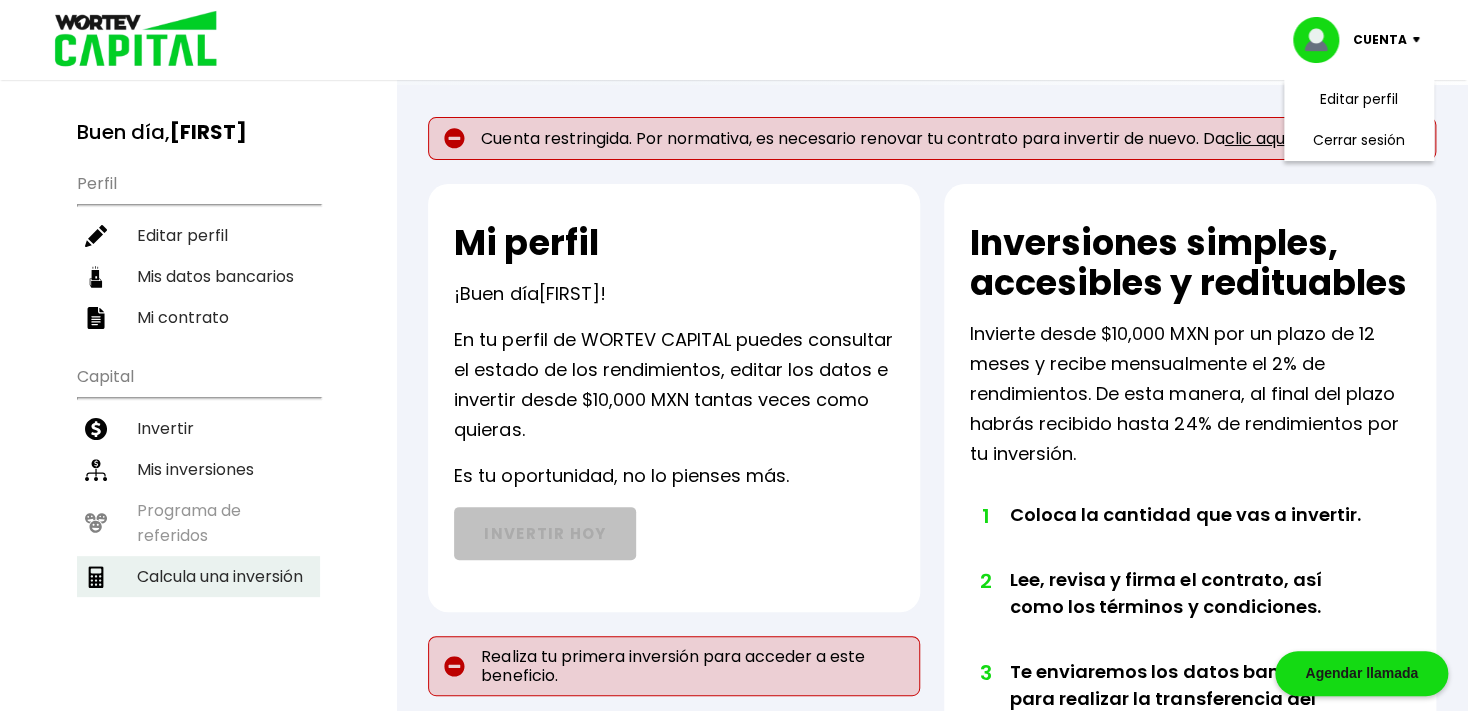 select on "1" 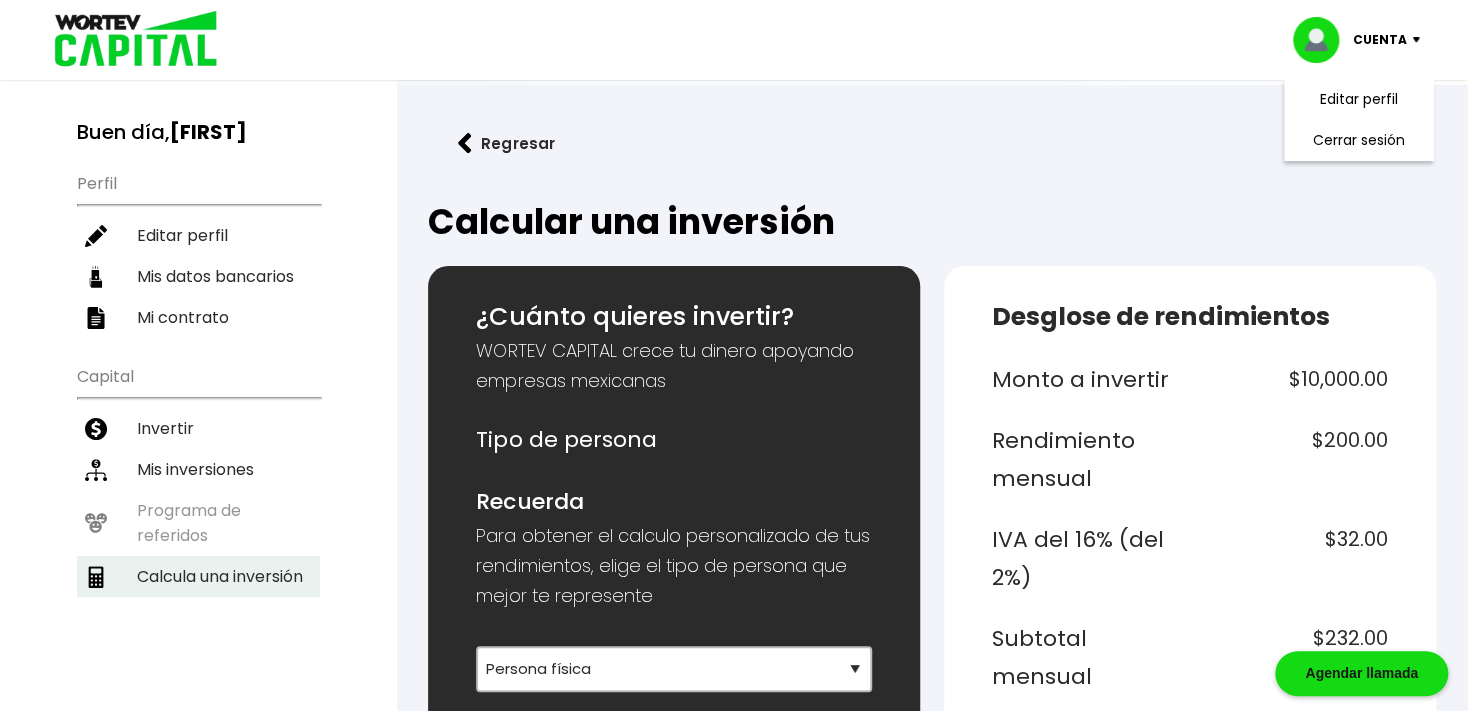 click on "Calcula una inversión" at bounding box center (198, 576) 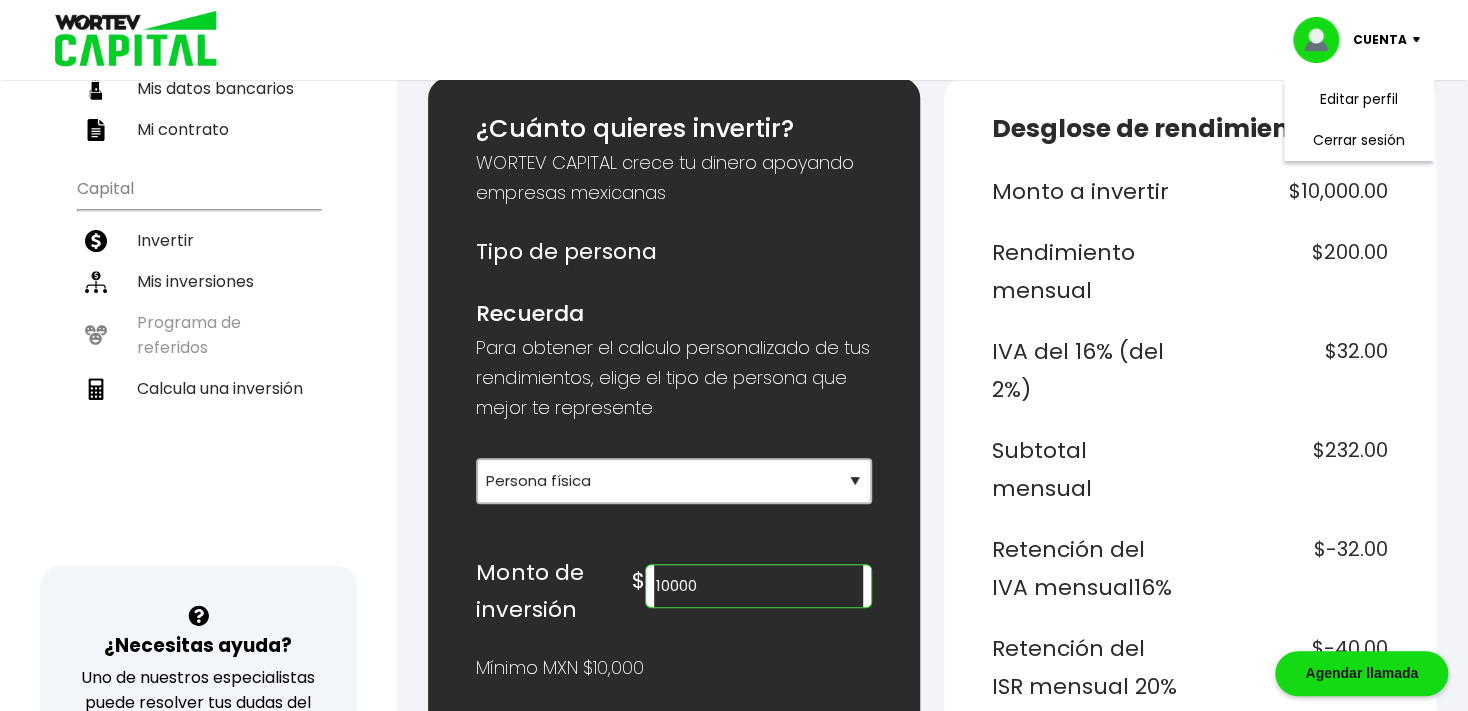 scroll, scrollTop: 246, scrollLeft: 0, axis: vertical 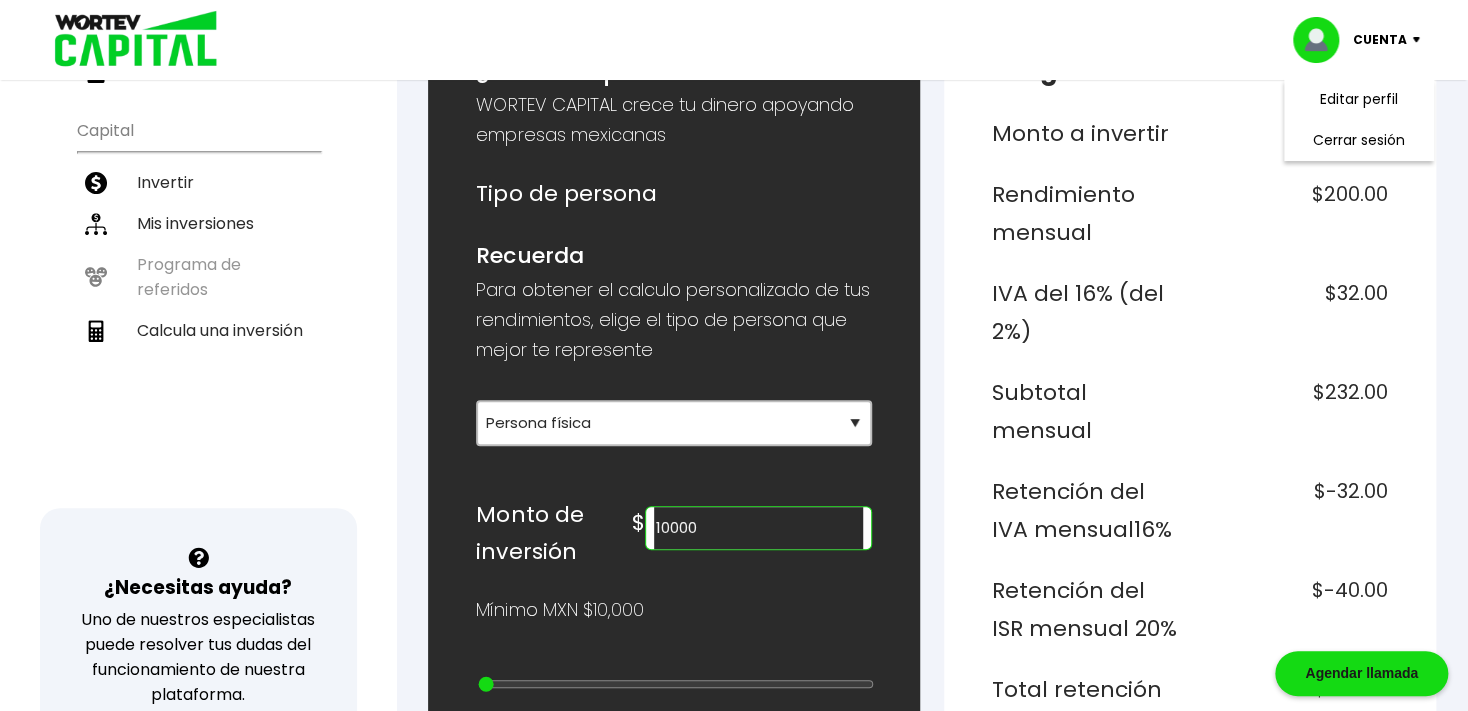 drag, startPoint x: 761, startPoint y: 524, endPoint x: 608, endPoint y: 540, distance: 153.83432 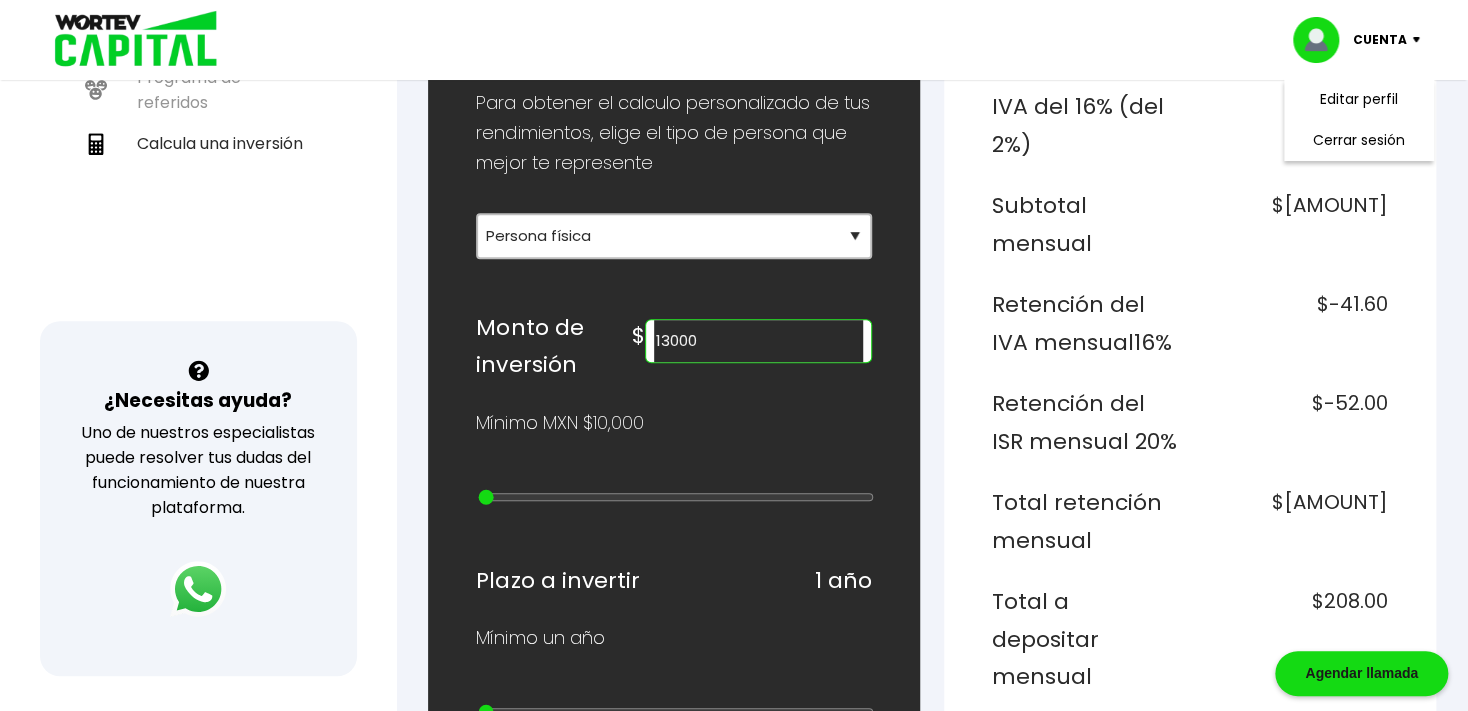scroll, scrollTop: 406, scrollLeft: 0, axis: vertical 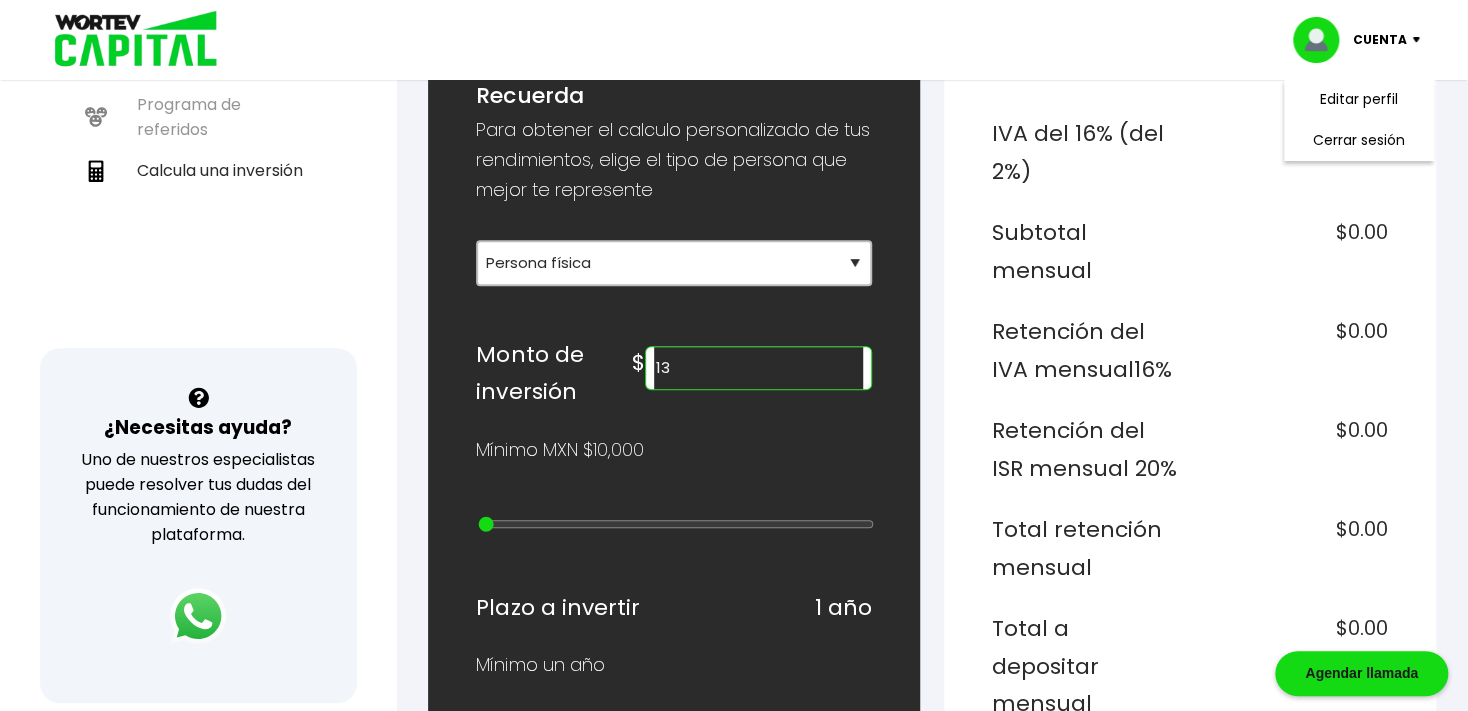 type on "1" 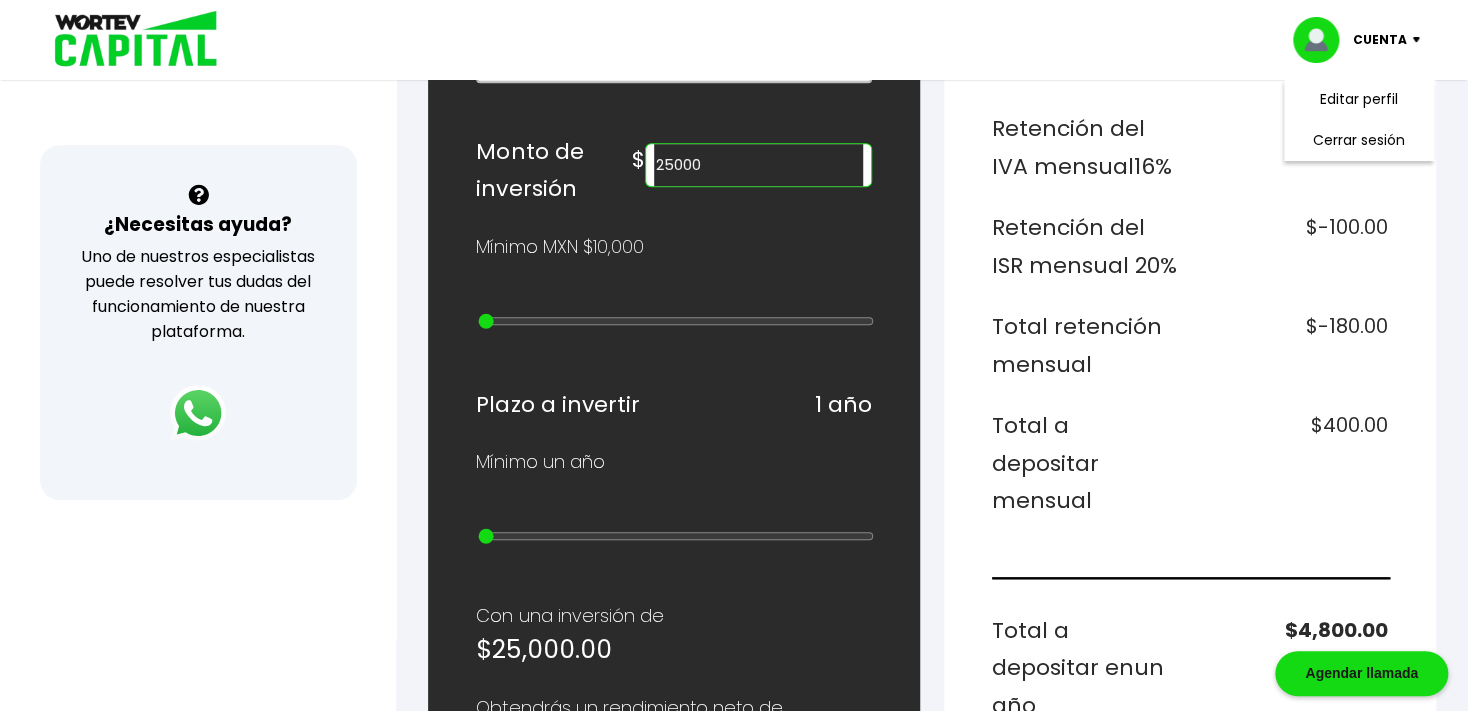 scroll, scrollTop: 573, scrollLeft: 0, axis: vertical 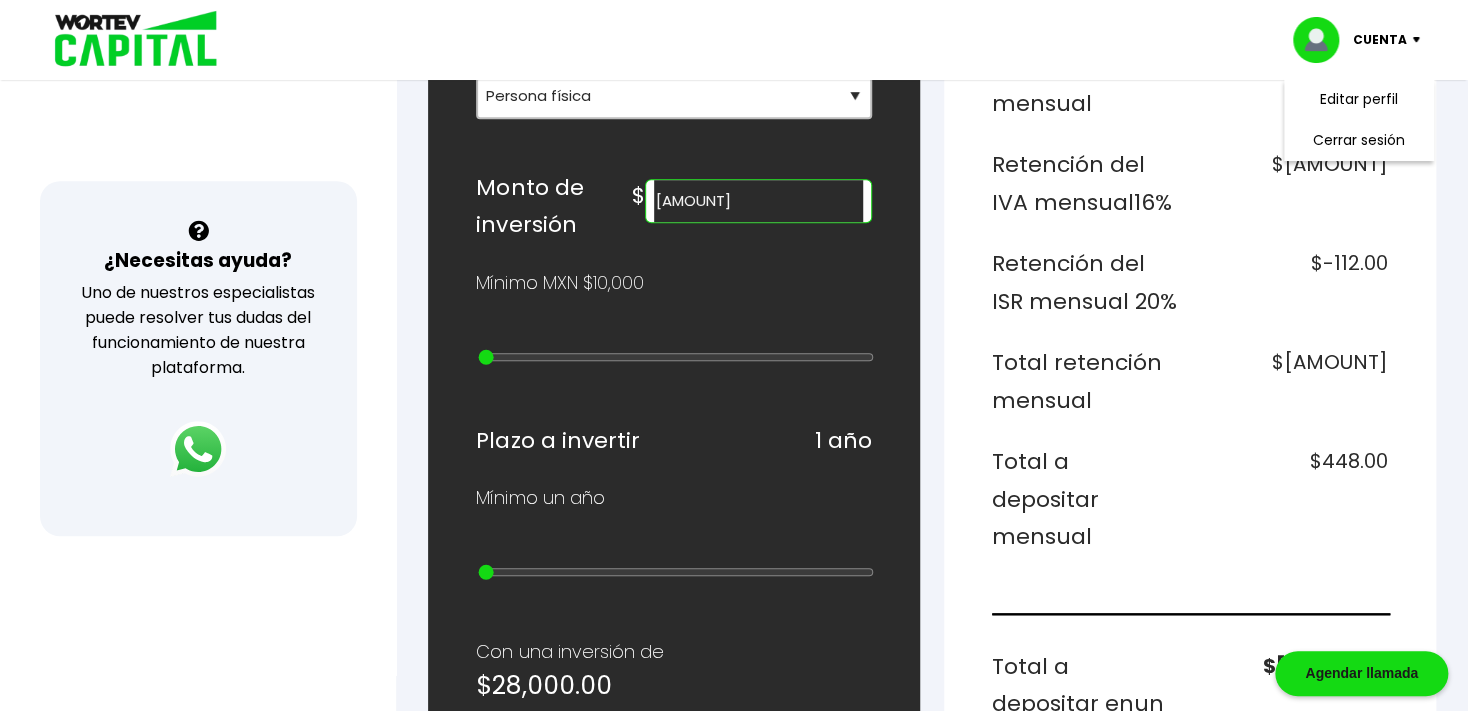 type on "[AMOUNT]" 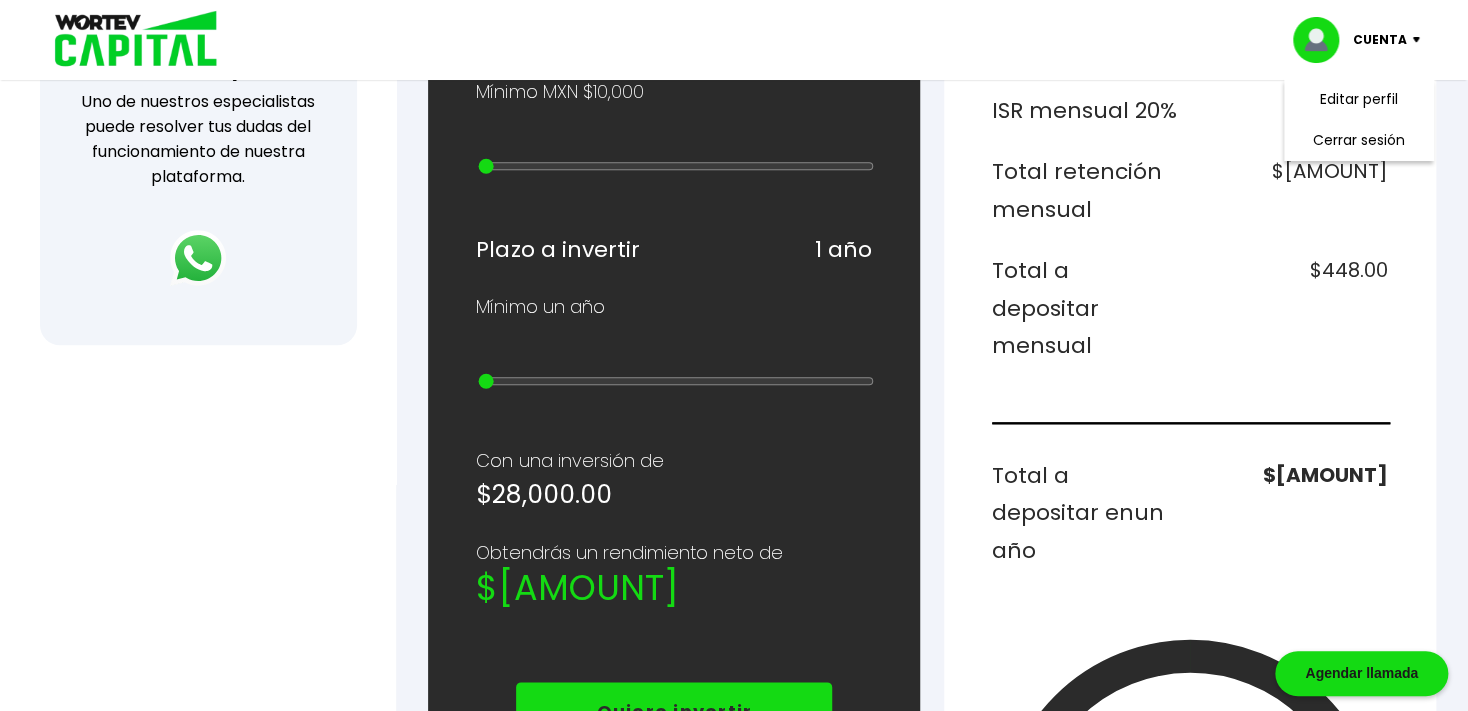 scroll, scrollTop: 726, scrollLeft: 0, axis: vertical 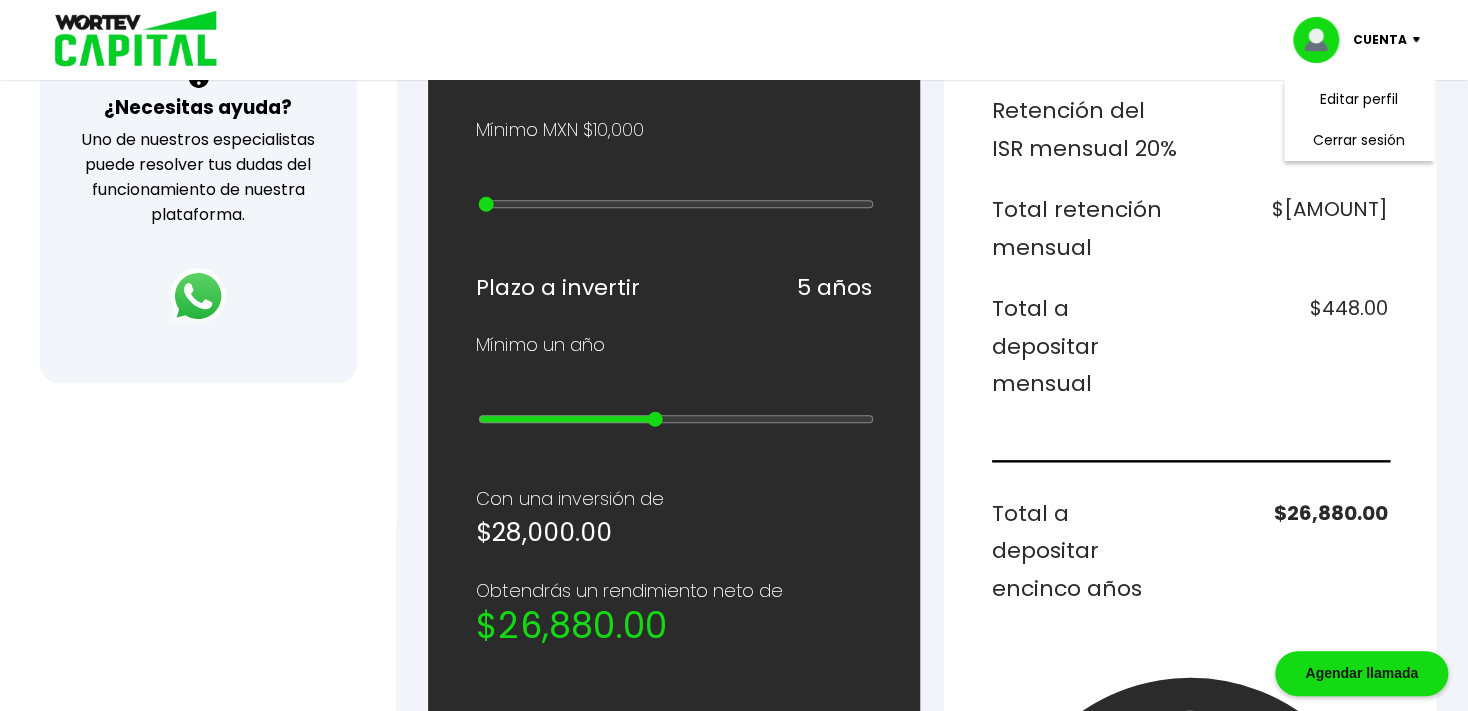 drag, startPoint x: 491, startPoint y: 409, endPoint x: 663, endPoint y: 414, distance: 172.07266 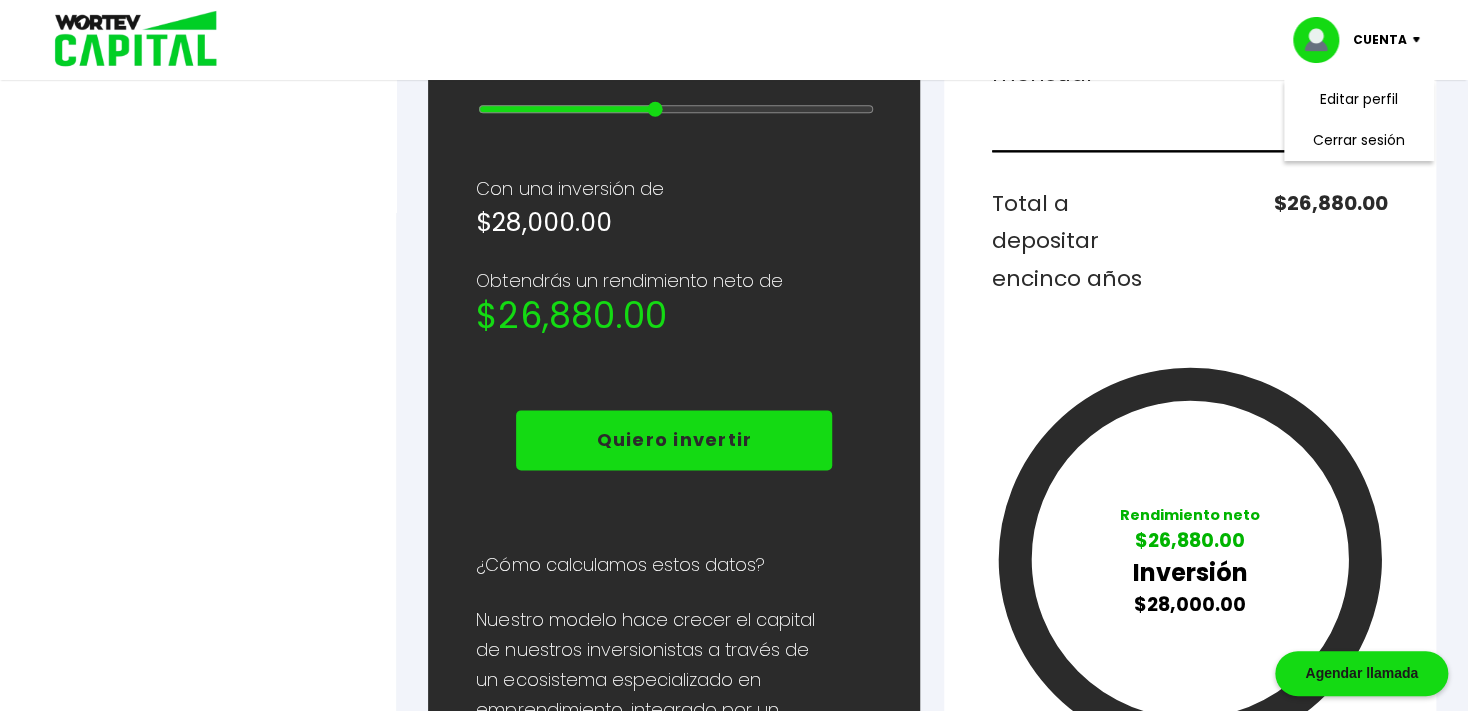 scroll, scrollTop: 1120, scrollLeft: 0, axis: vertical 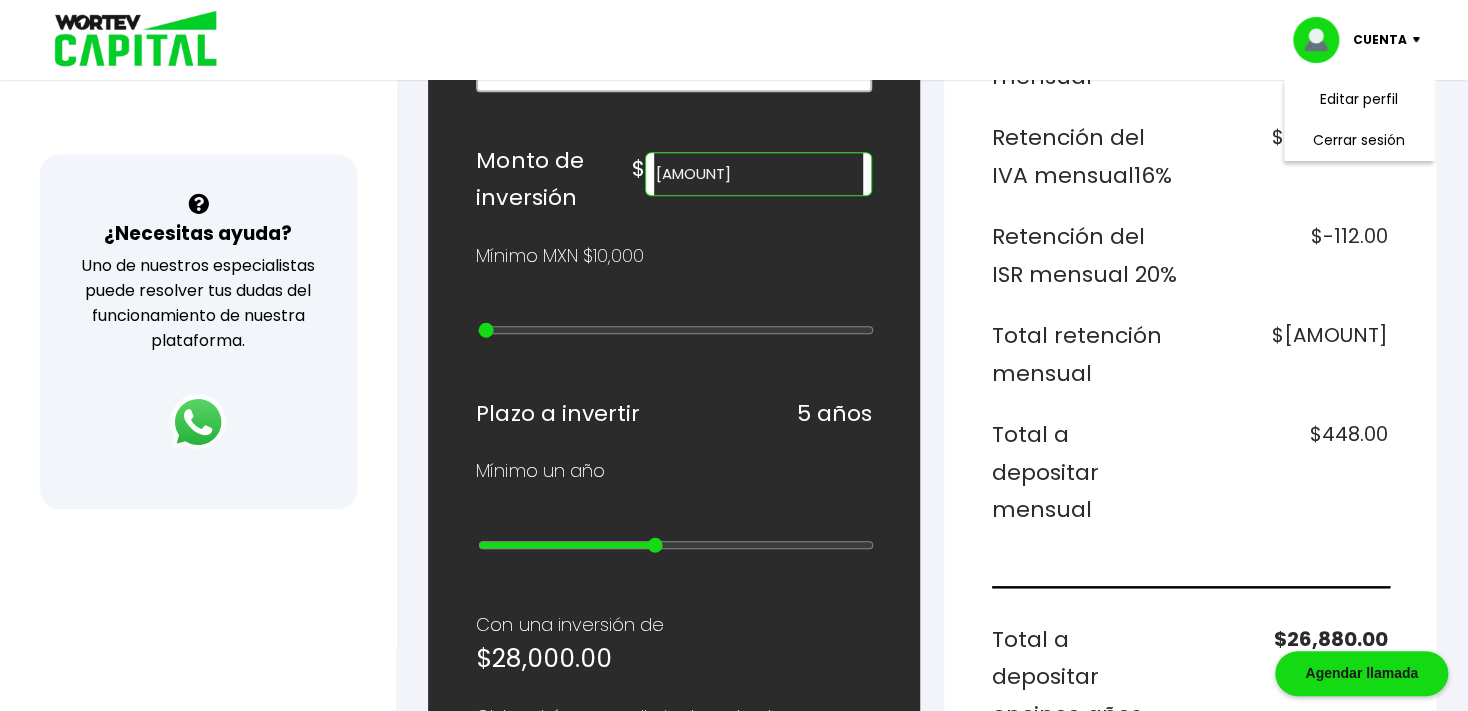 drag, startPoint x: 751, startPoint y: 176, endPoint x: 623, endPoint y: 212, distance: 132.96616 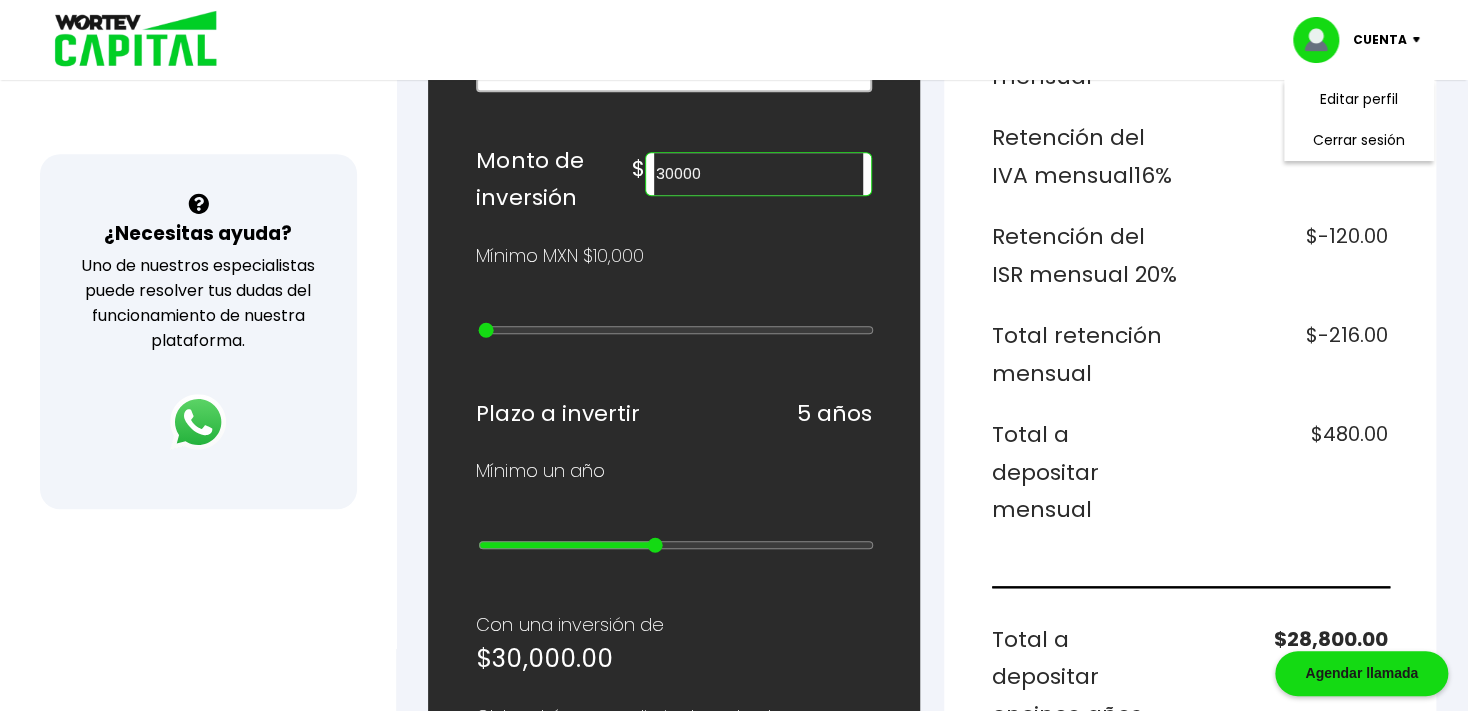 type on "30000" 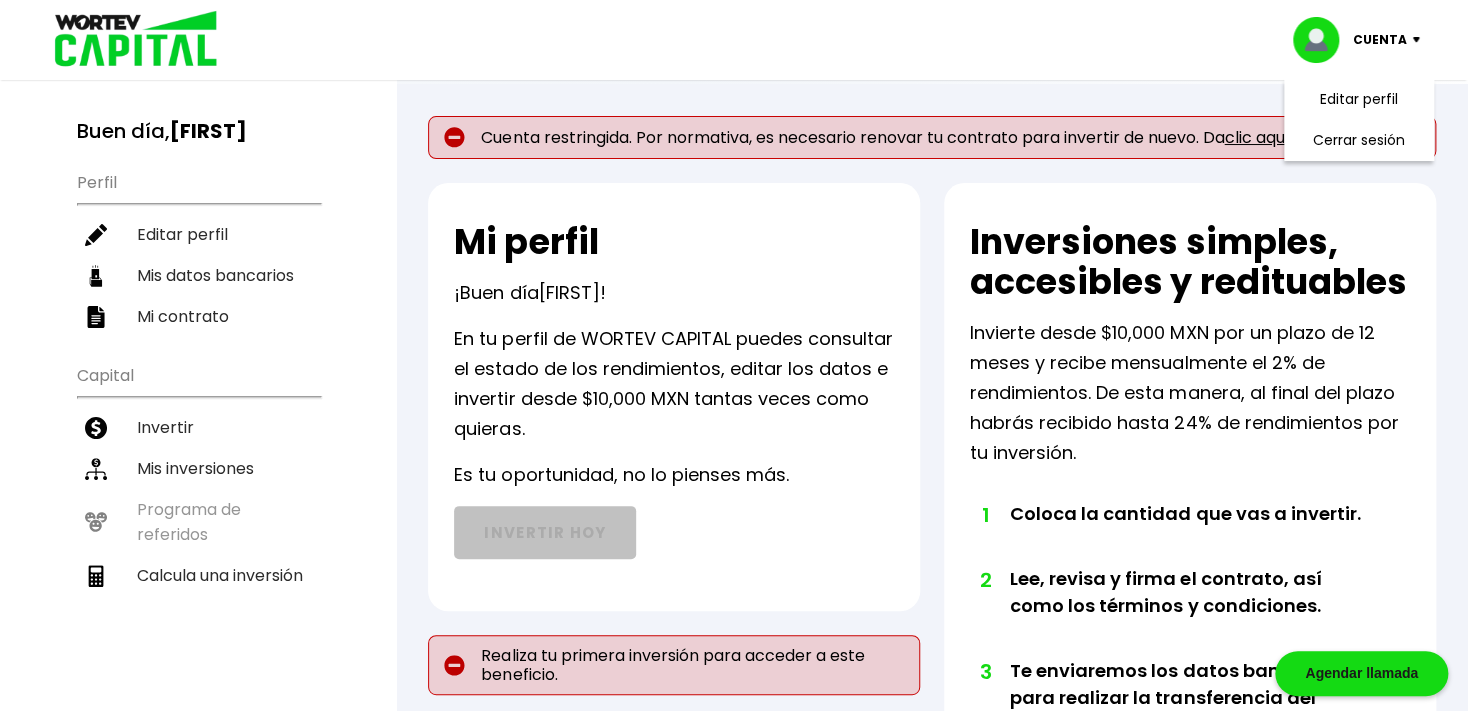 scroll, scrollTop: 0, scrollLeft: 0, axis: both 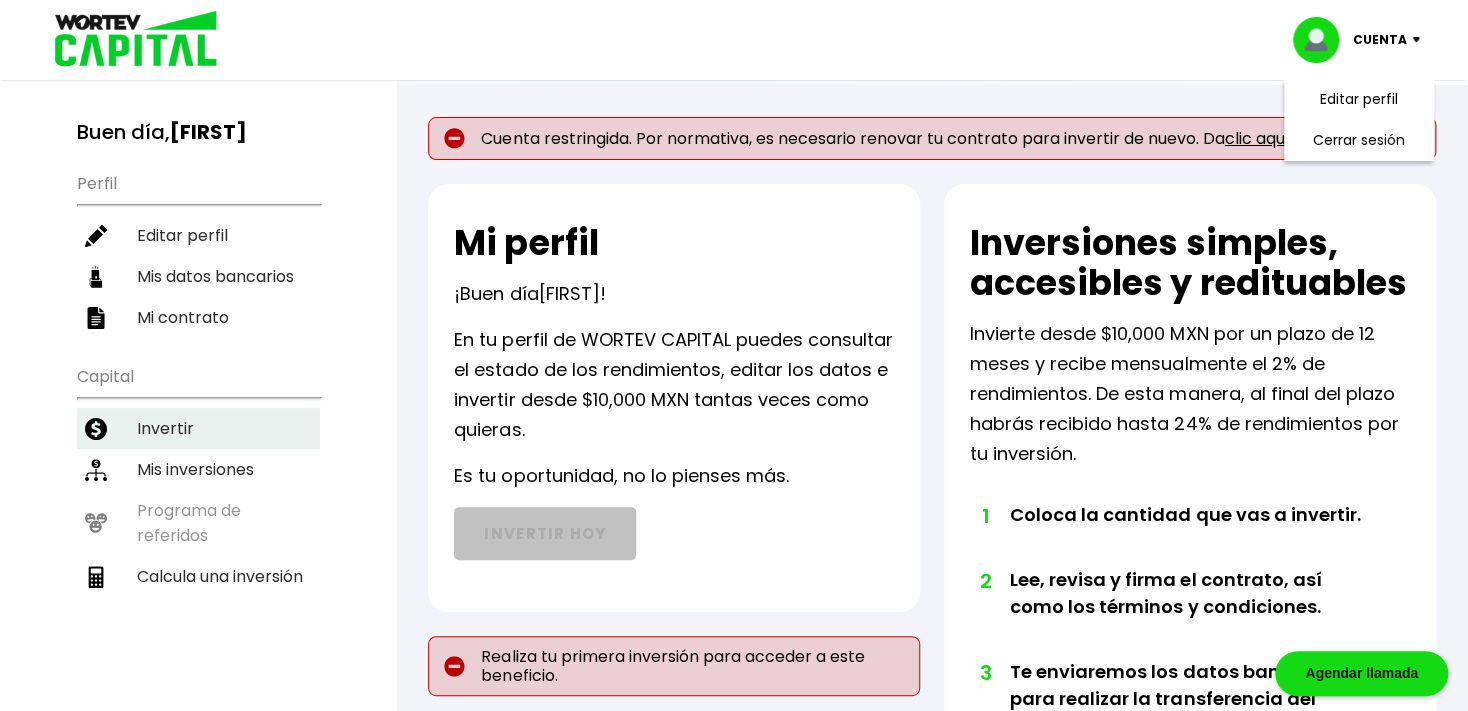 click on "Invertir" at bounding box center [198, 428] 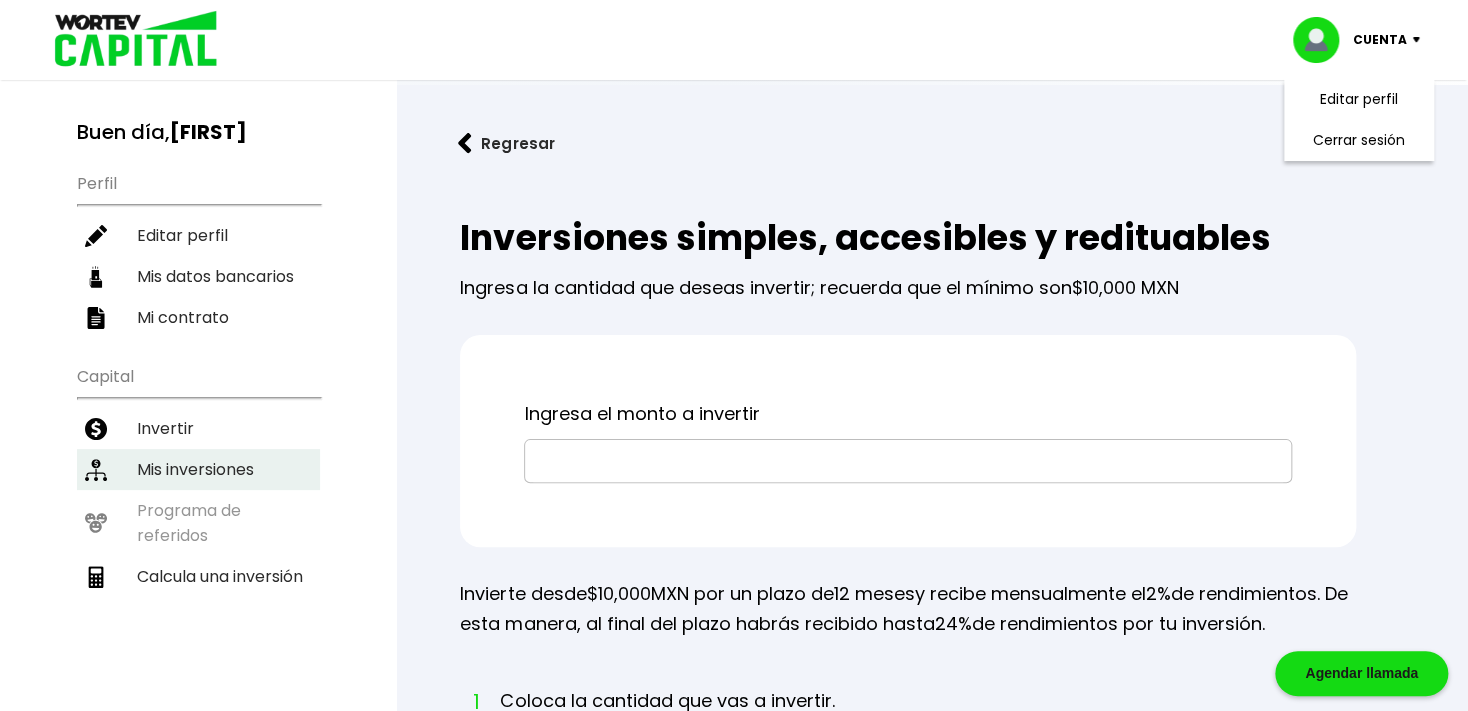 click on "Mis inversiones" at bounding box center [198, 469] 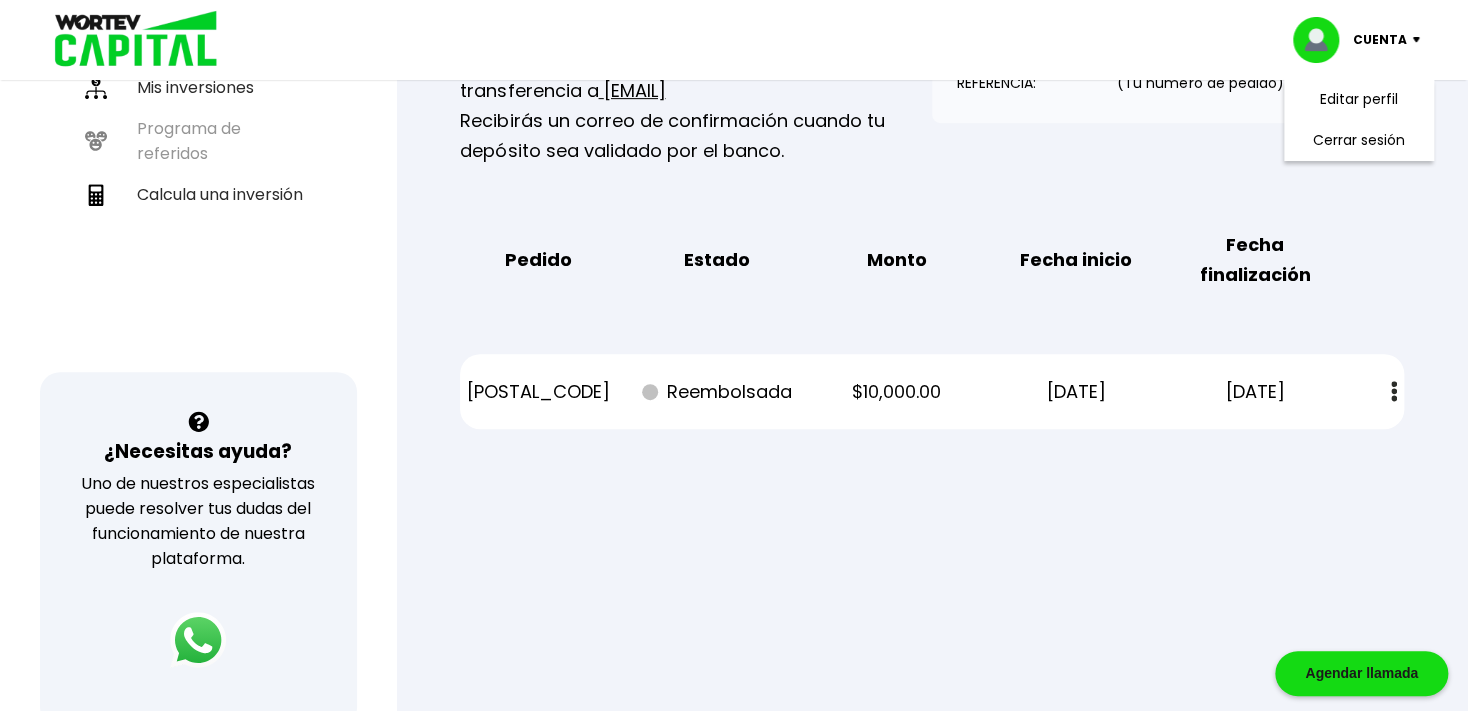 scroll, scrollTop: 0, scrollLeft: 0, axis: both 